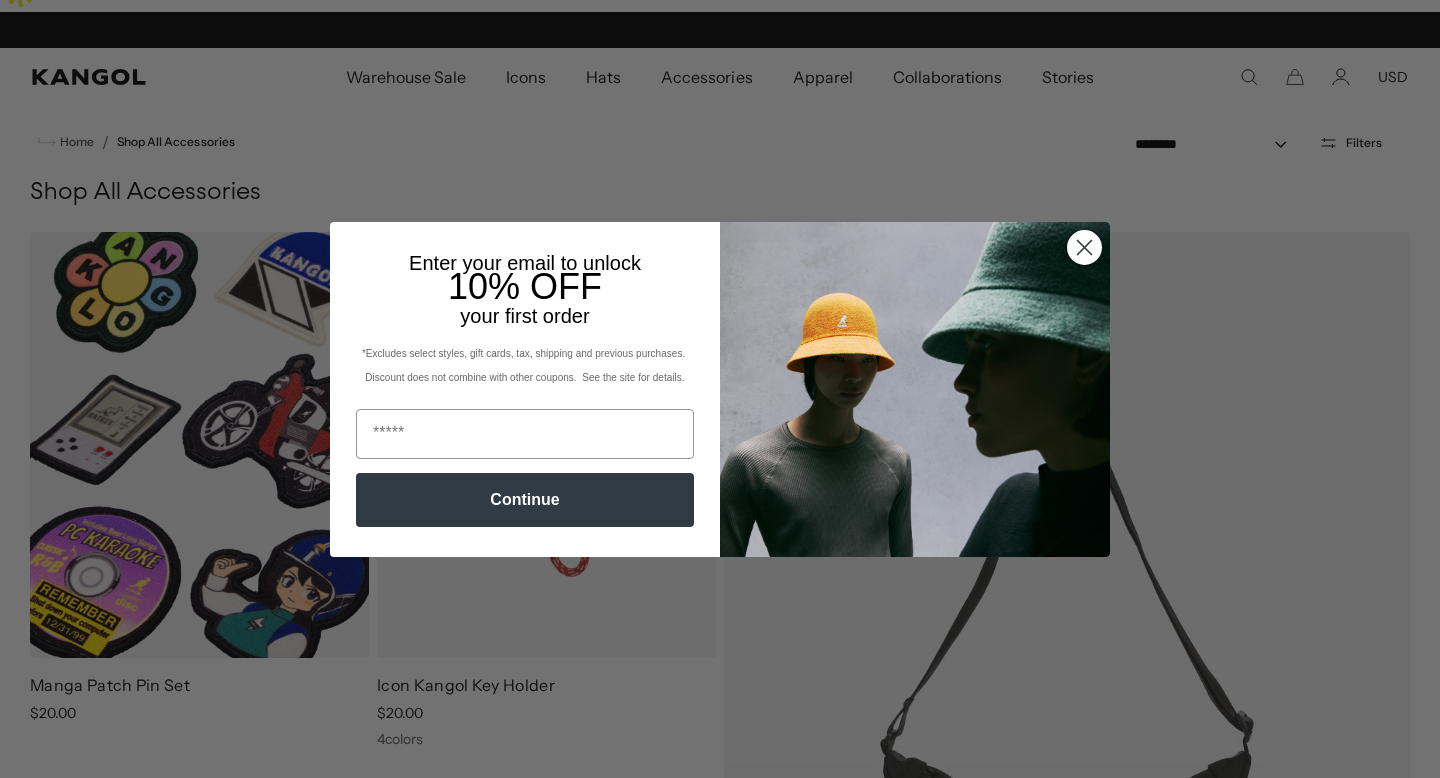 scroll, scrollTop: 0, scrollLeft: 0, axis: both 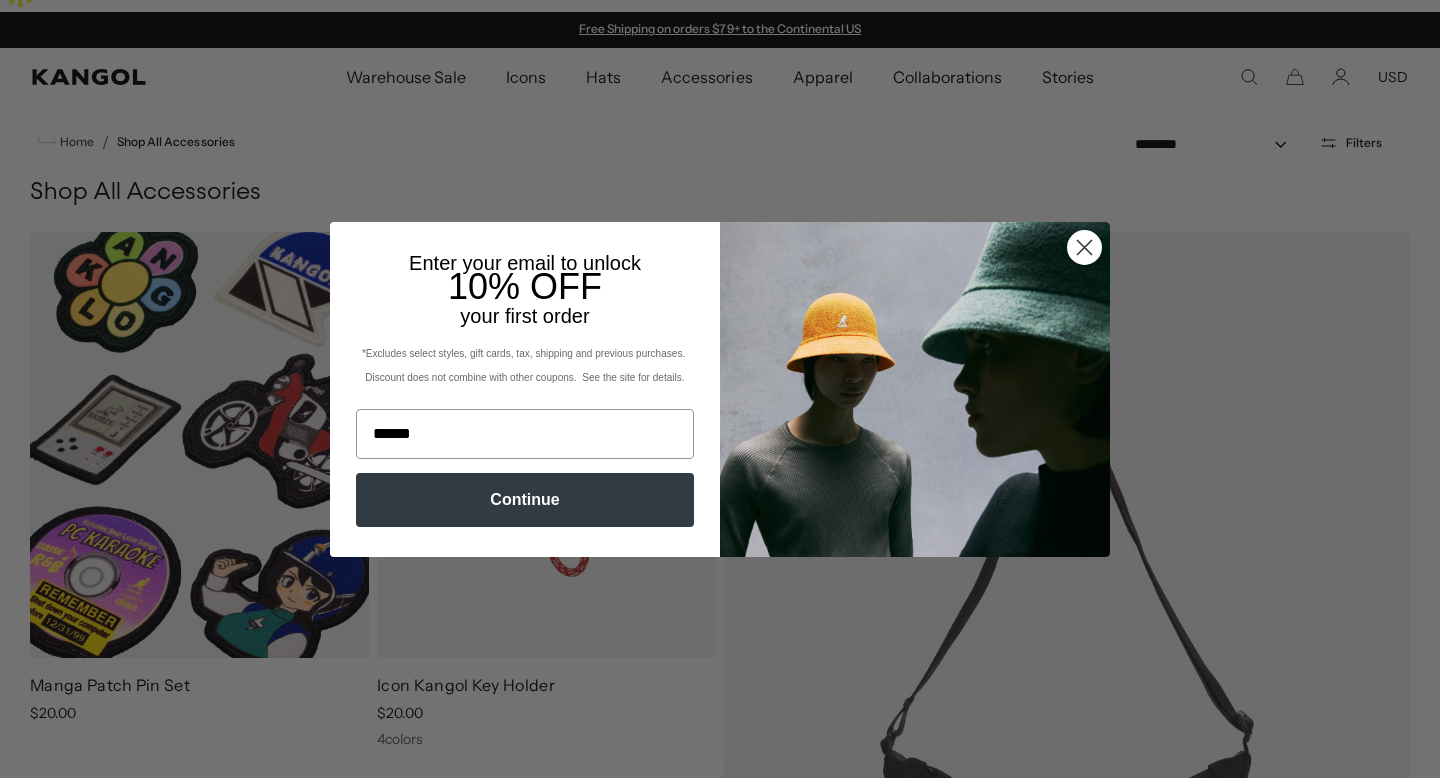 type on "**********" 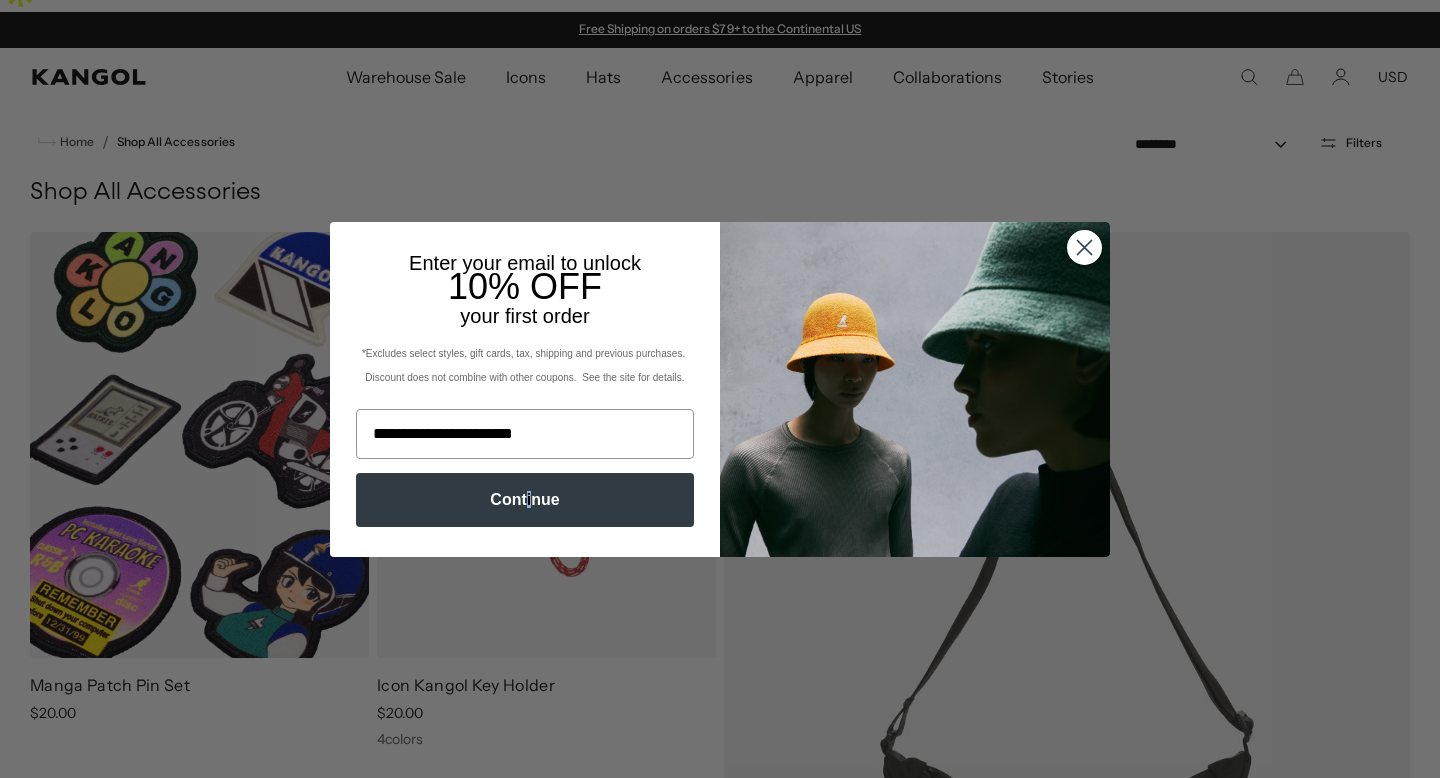 click on "Continue" at bounding box center (525, 500) 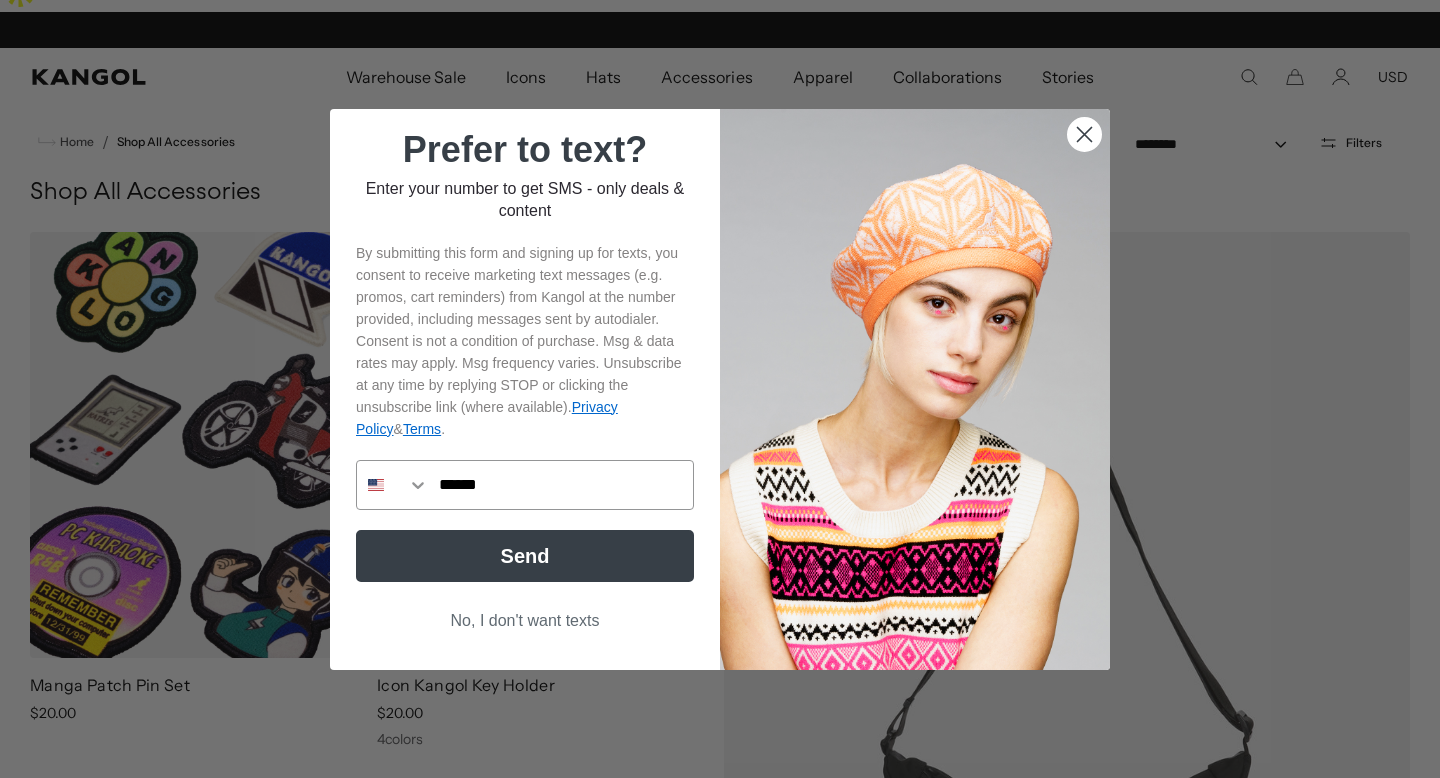 scroll, scrollTop: 0, scrollLeft: 0, axis: both 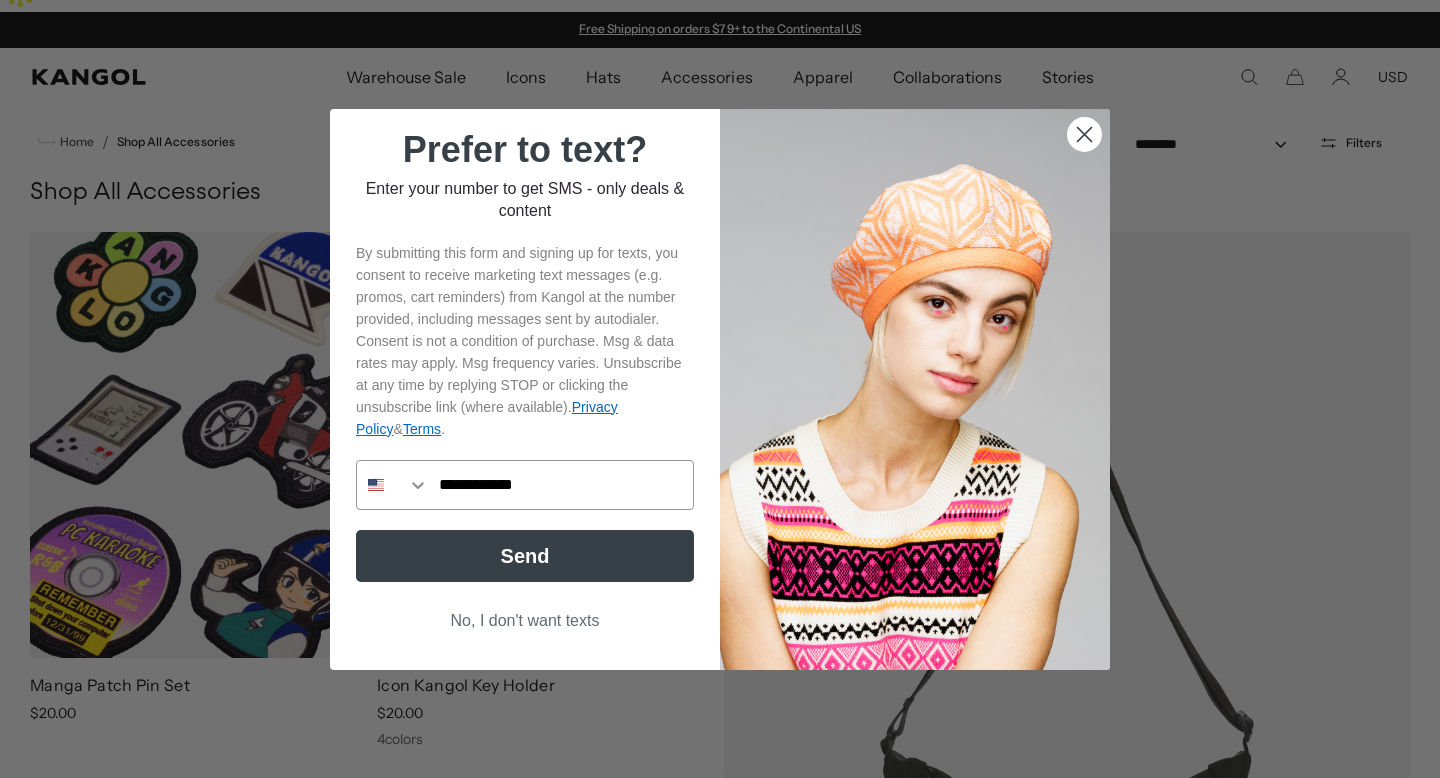 type on "**********" 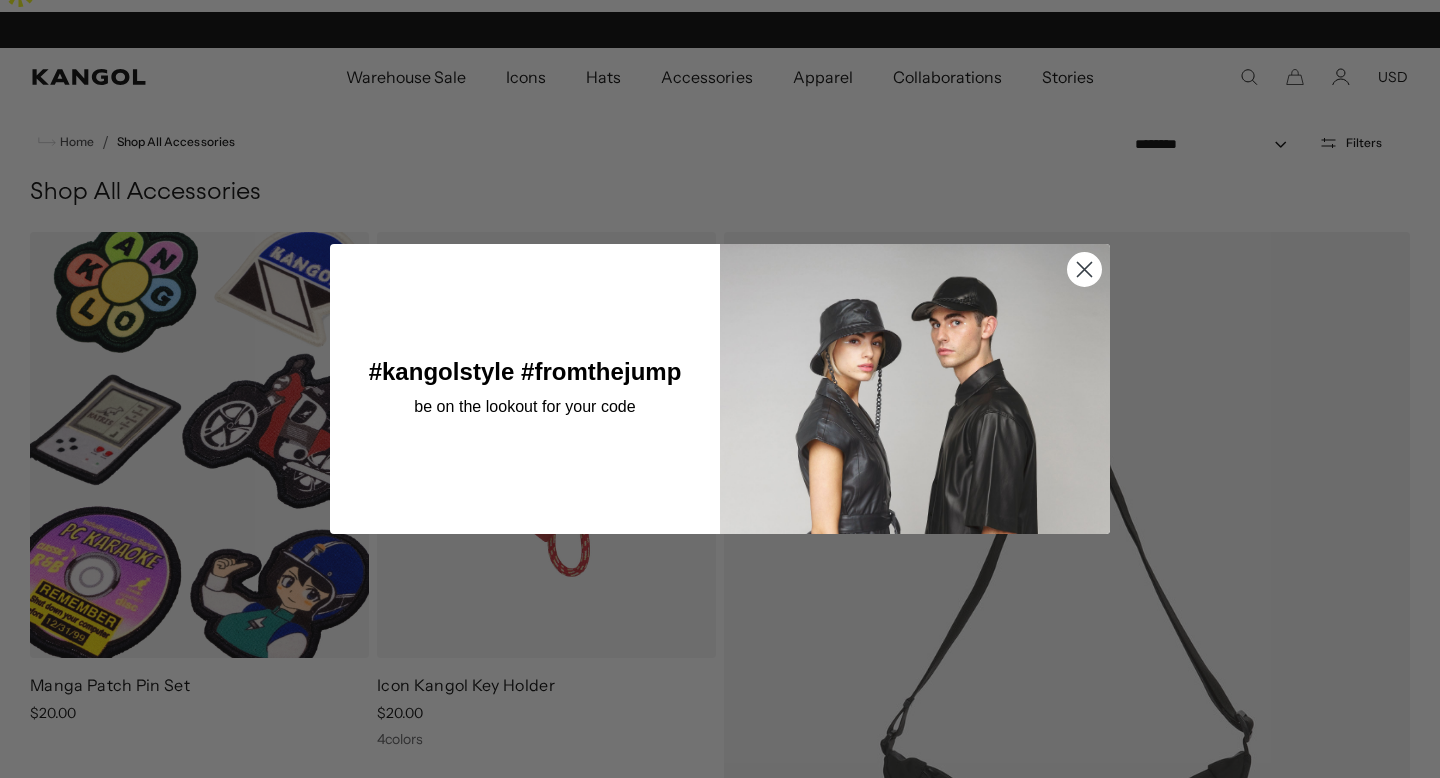 scroll, scrollTop: 0, scrollLeft: 412, axis: horizontal 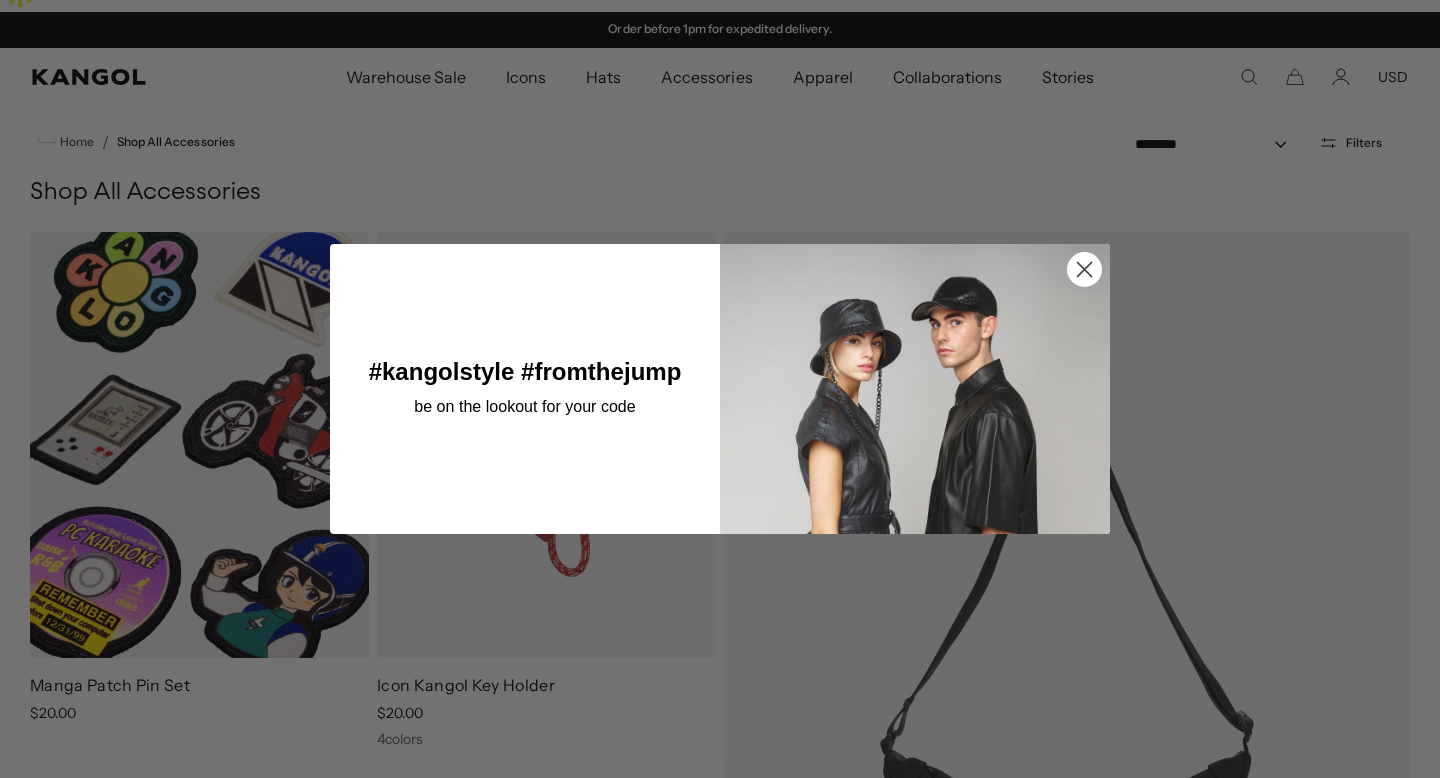 click 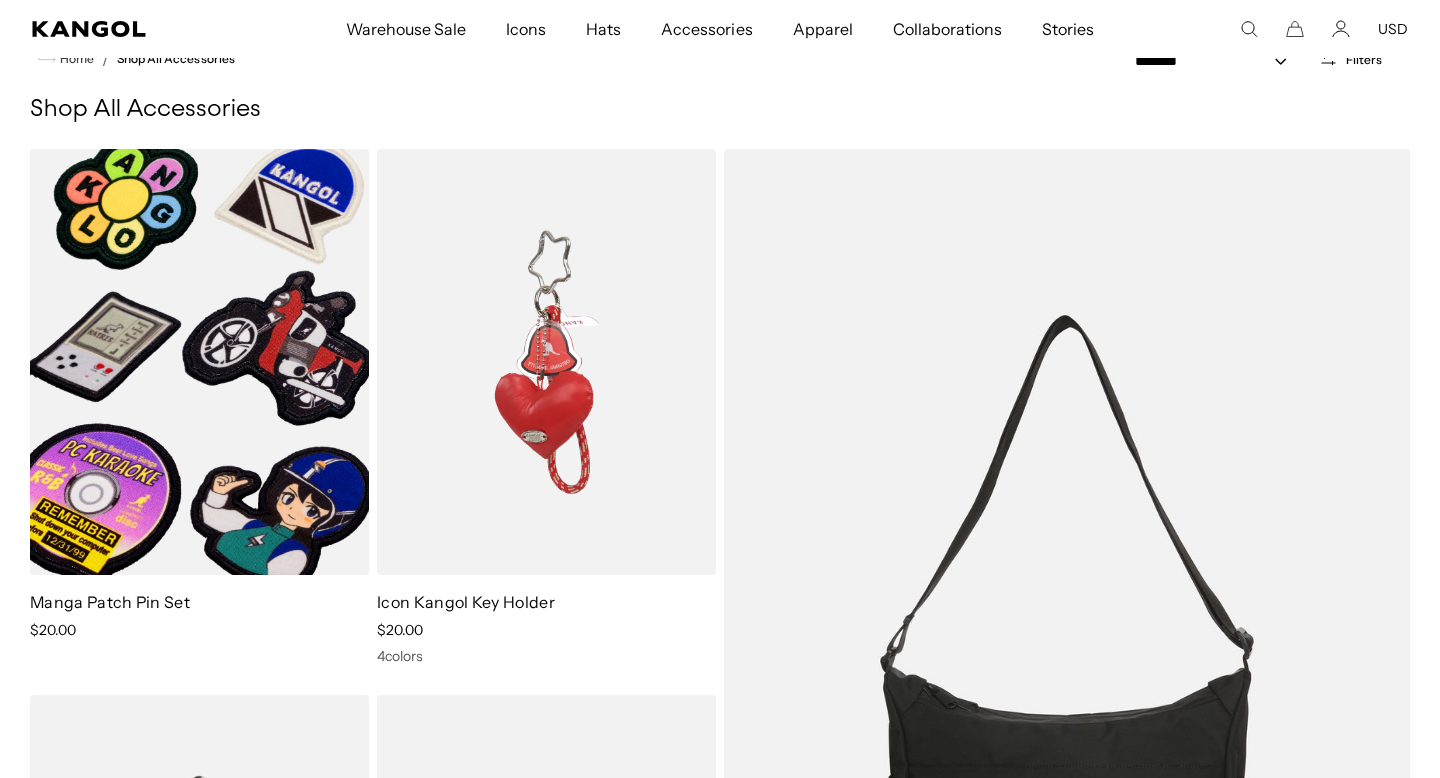 scroll, scrollTop: 0, scrollLeft: 0, axis: both 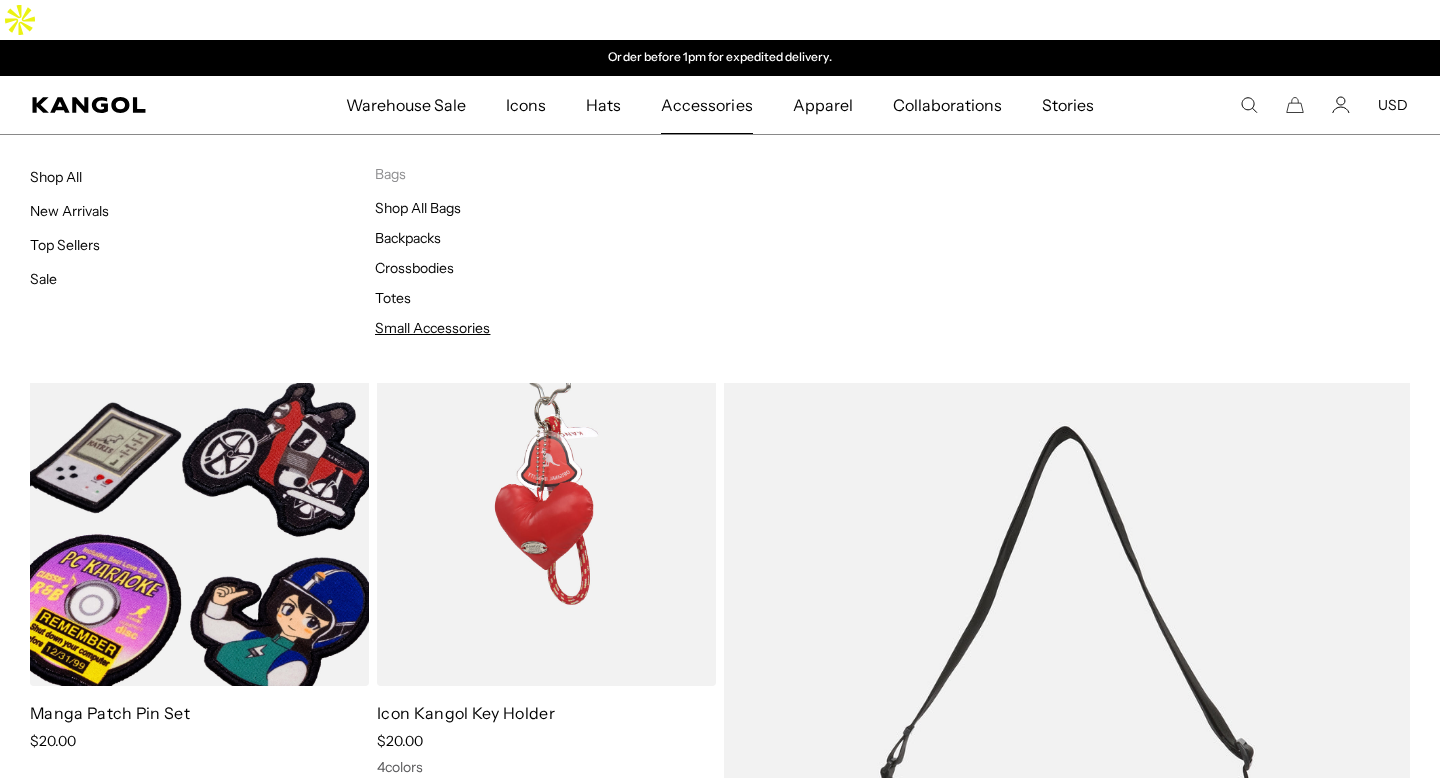 click on "Small Accessories" at bounding box center [432, 328] 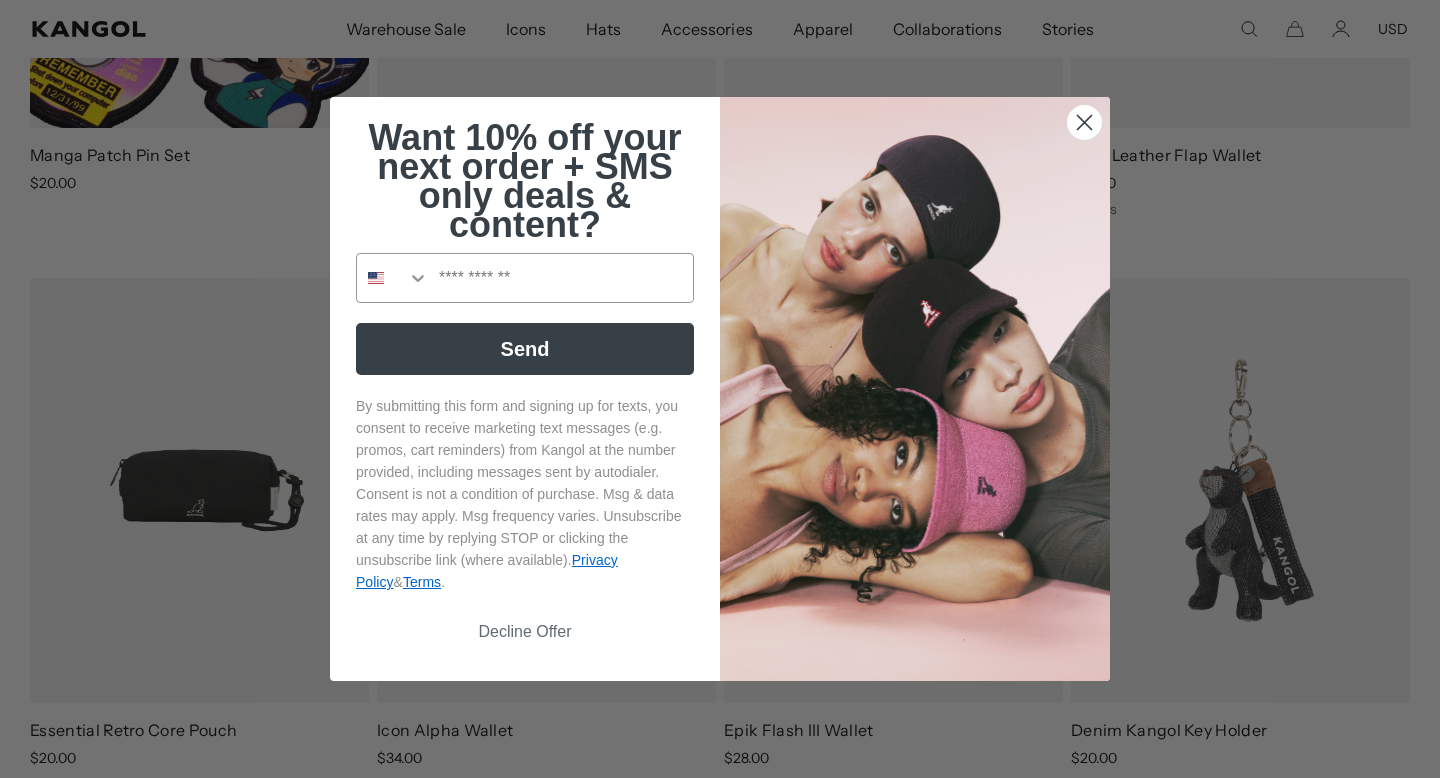 scroll, scrollTop: 0, scrollLeft: 0, axis: both 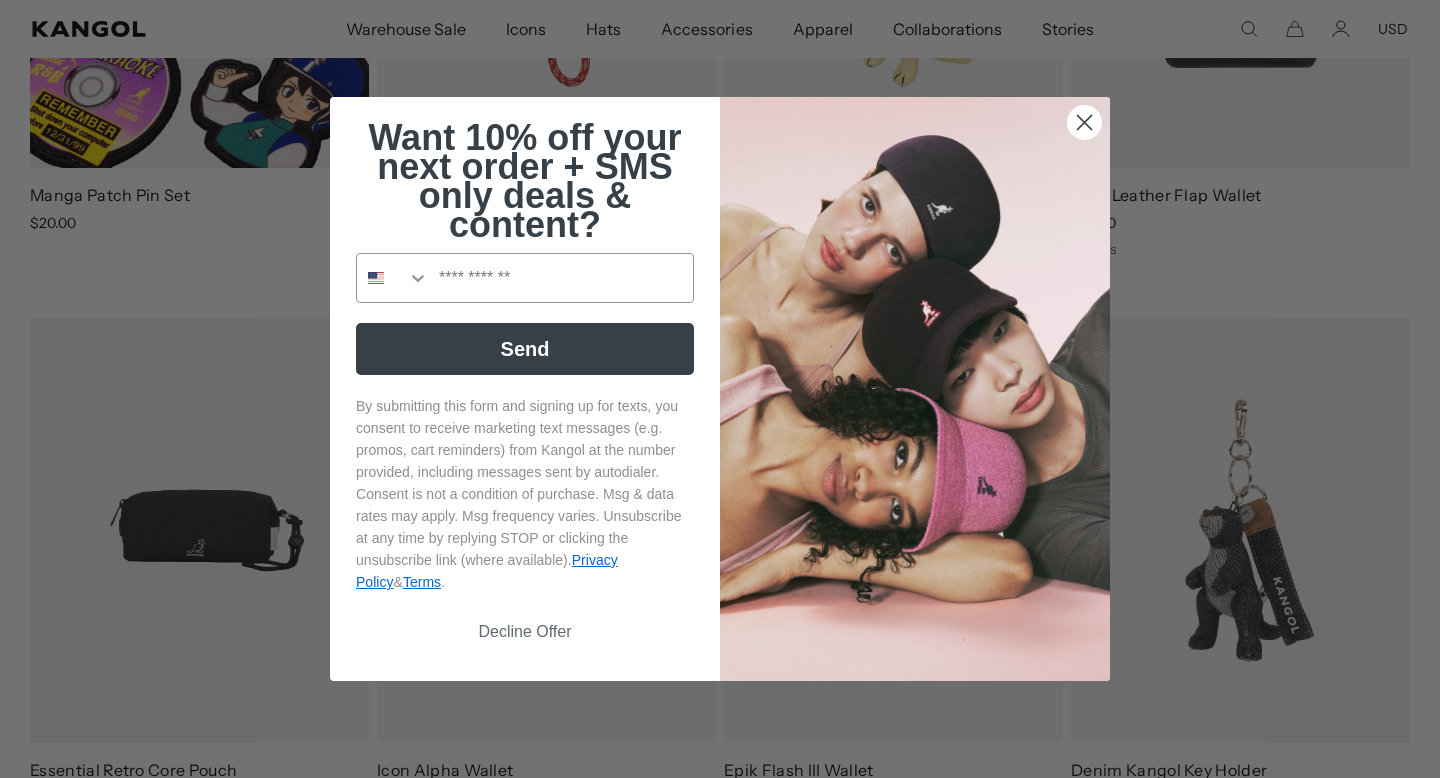 click 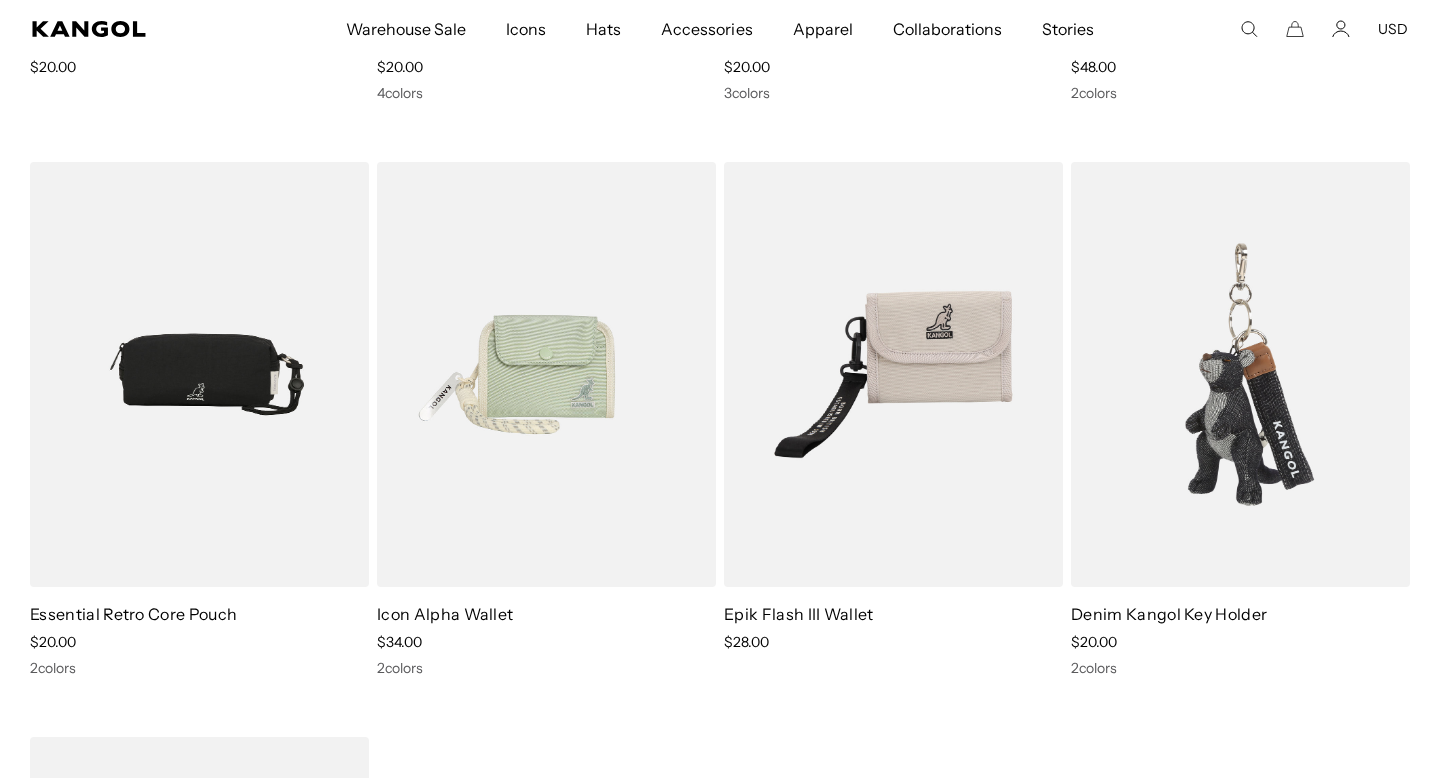 scroll, scrollTop: 685, scrollLeft: 0, axis: vertical 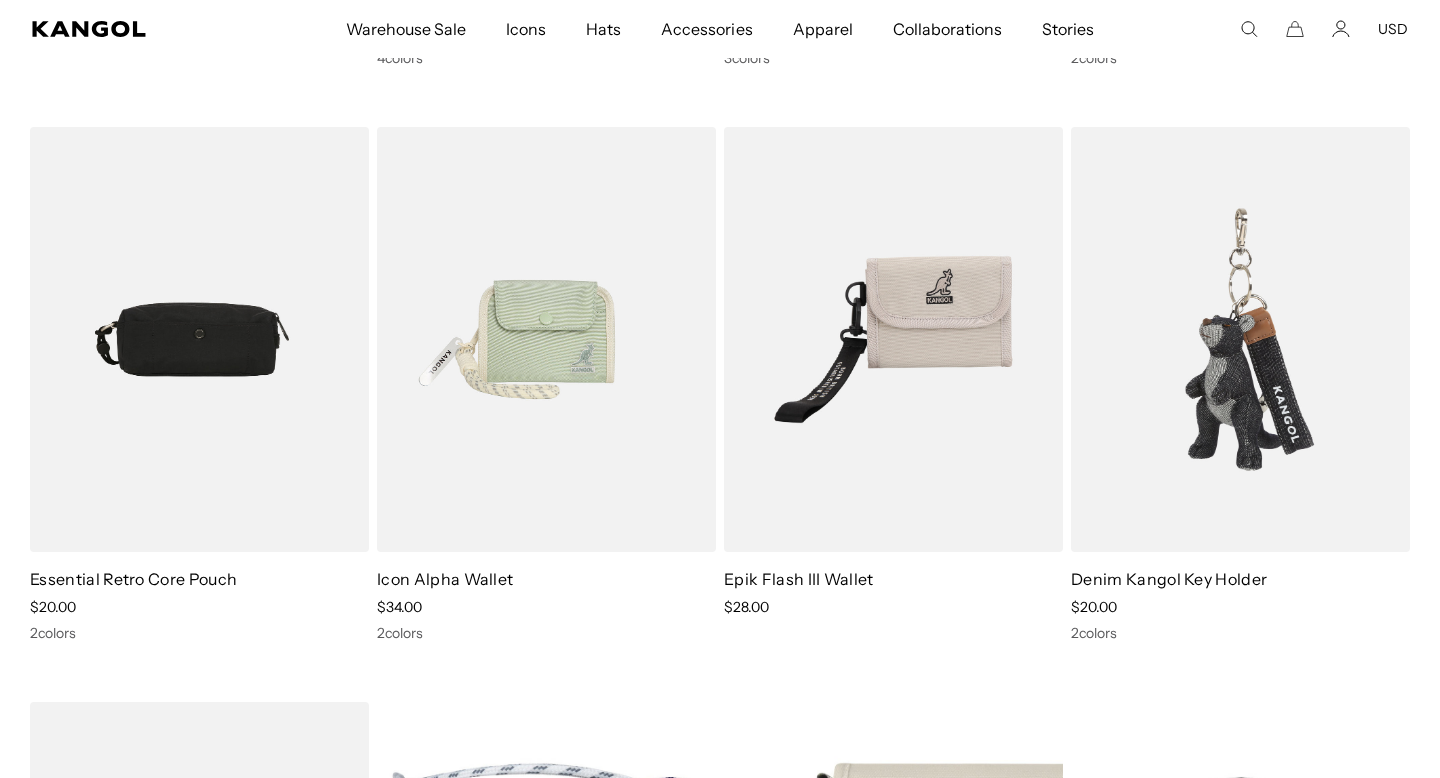 click at bounding box center (199, 340) 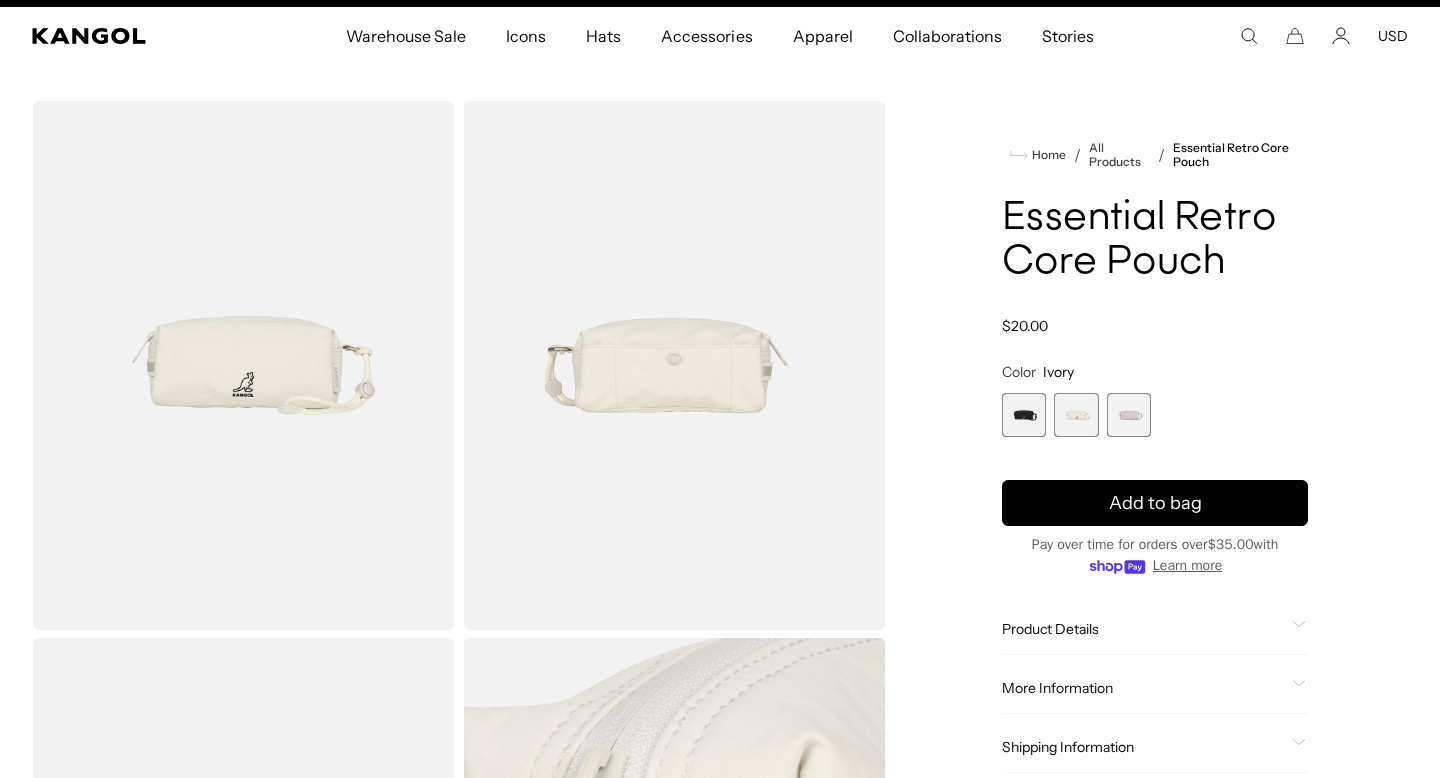 scroll, scrollTop: 33, scrollLeft: 0, axis: vertical 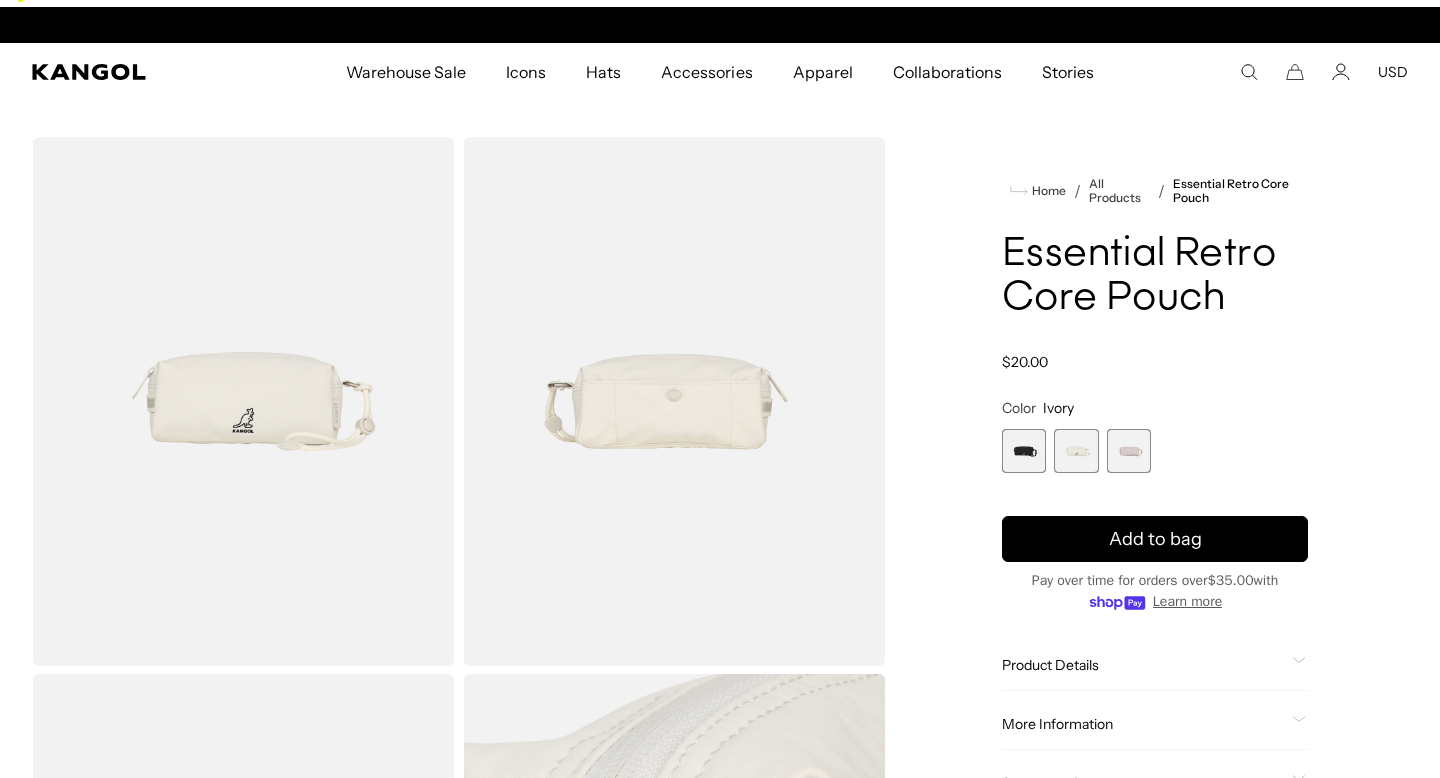 click at bounding box center [1076, 451] 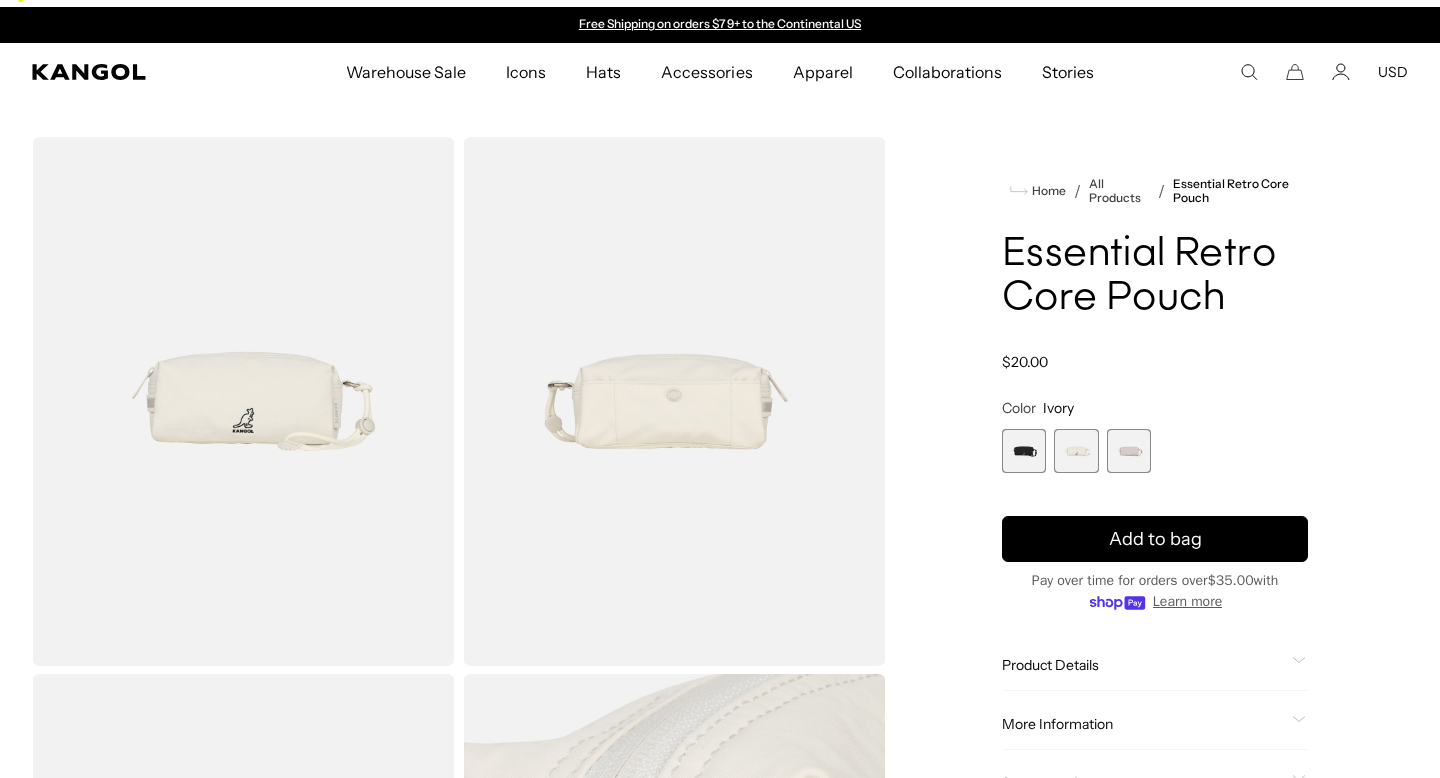 click at bounding box center [1129, 451] 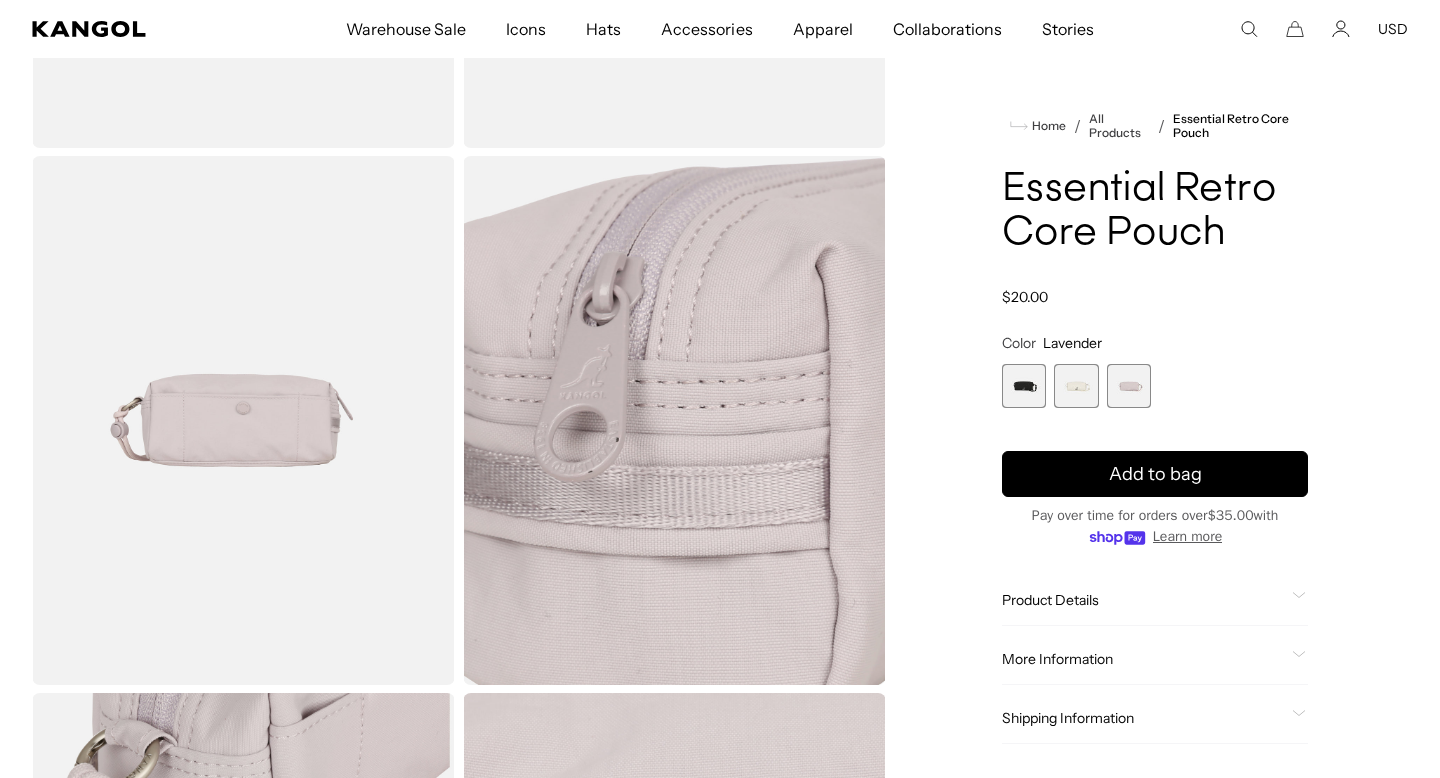 scroll, scrollTop: 886, scrollLeft: 0, axis: vertical 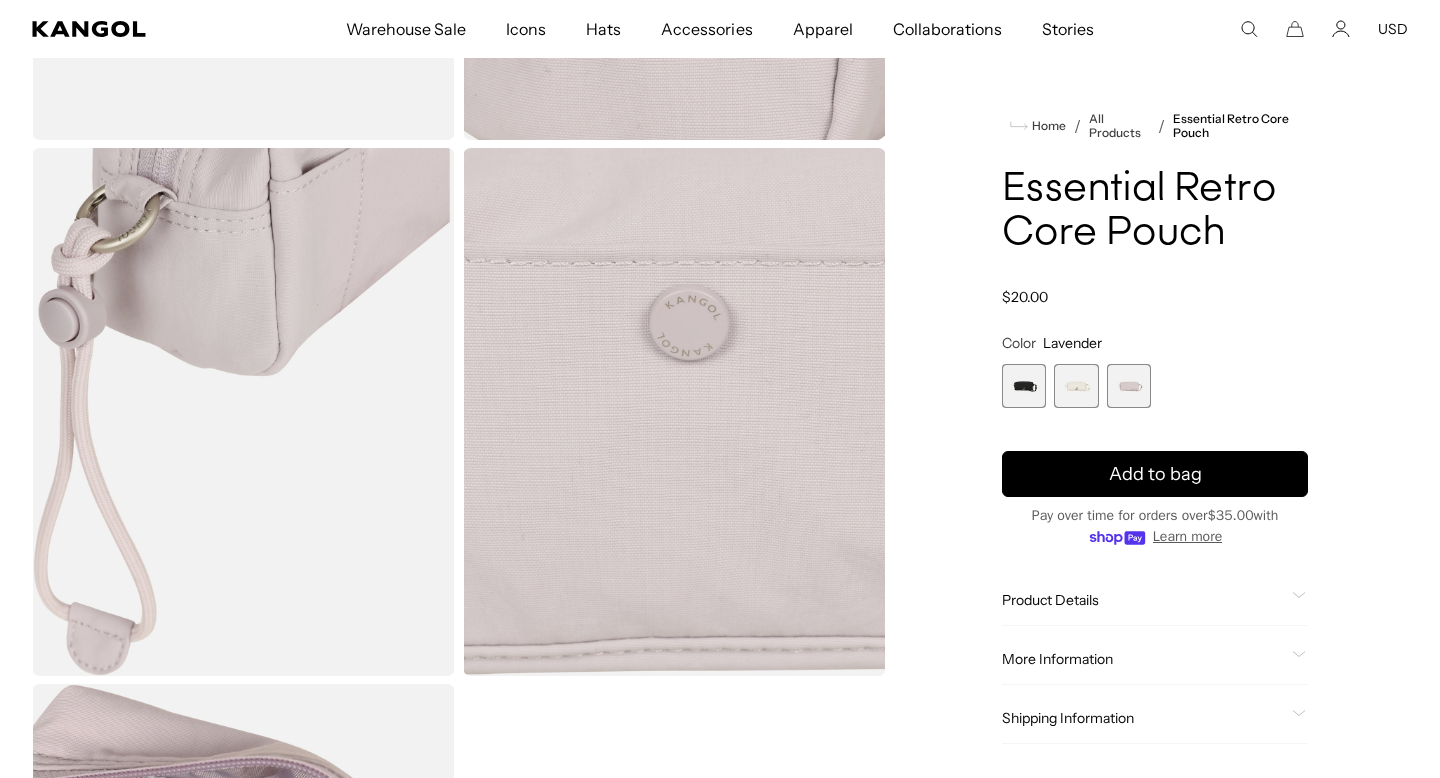 click on "Home
/
All Products
/
Essential Retro Core Pouch
Essential Retro Core Pouch
Regular price
$20.00
Regular price
Sale price
$20.00
Color
Lavender
Previous
Next
Black
Variant sold out or unavailable
Ivory
Variant sold out or unavailable" at bounding box center [1155, 143] 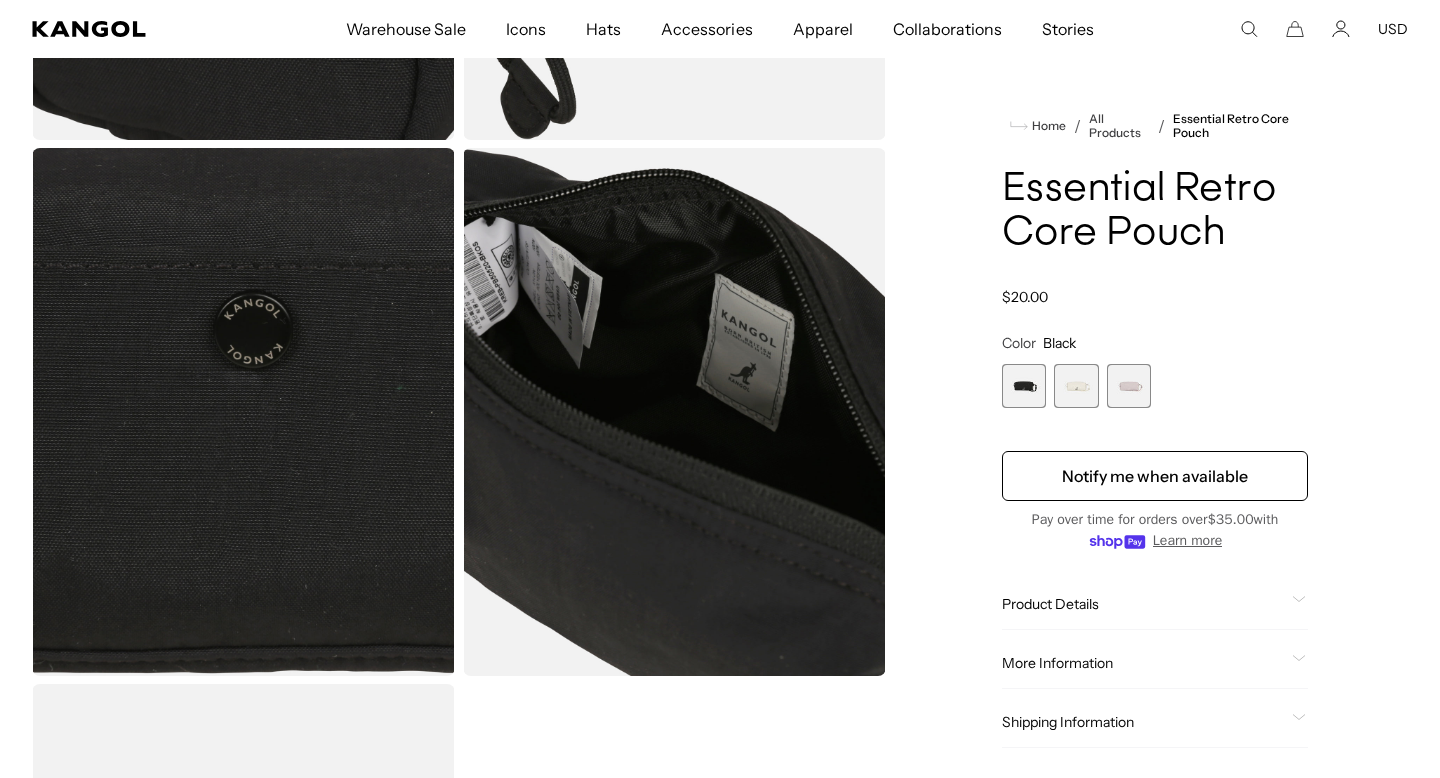 scroll, scrollTop: 882, scrollLeft: 0, axis: vertical 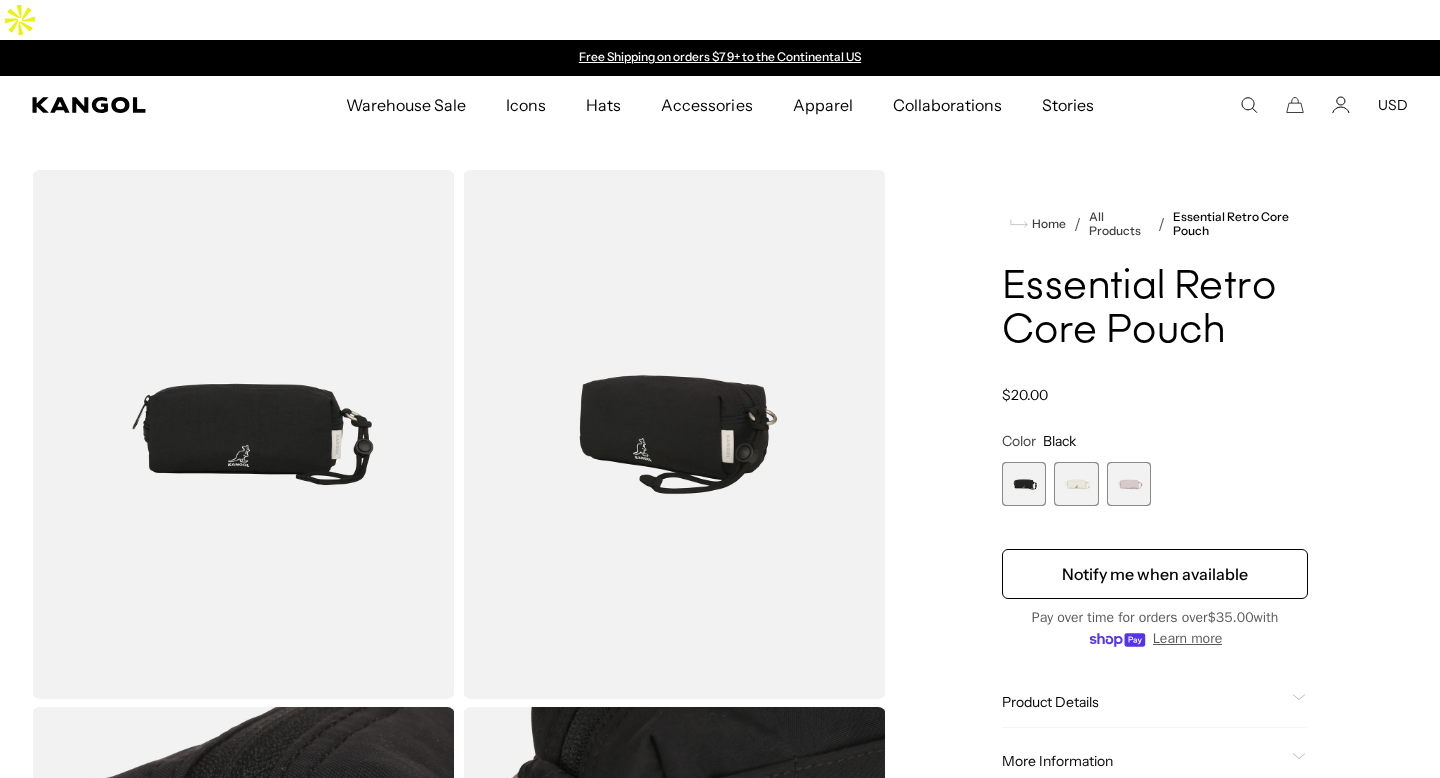 click at bounding box center [1076, 484] 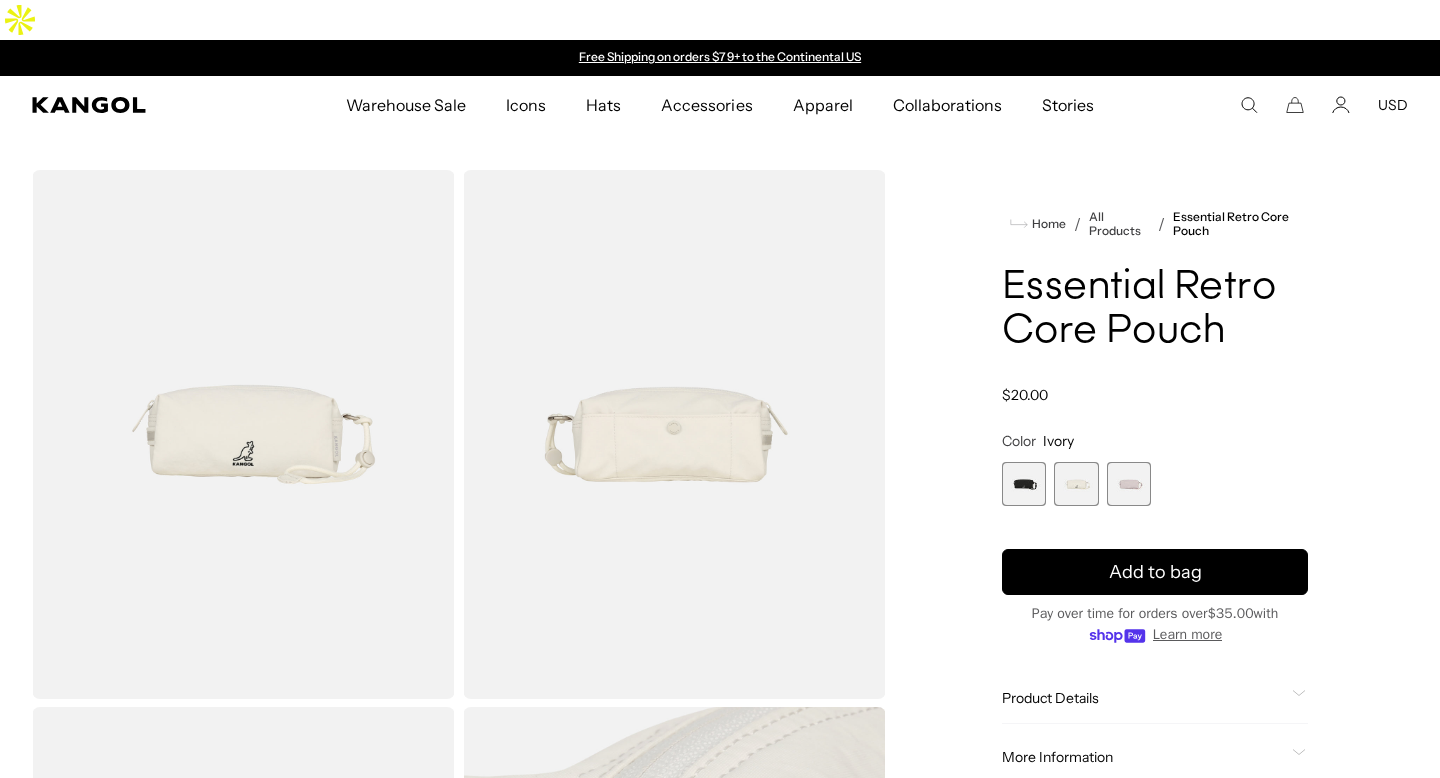 click at bounding box center (1129, 484) 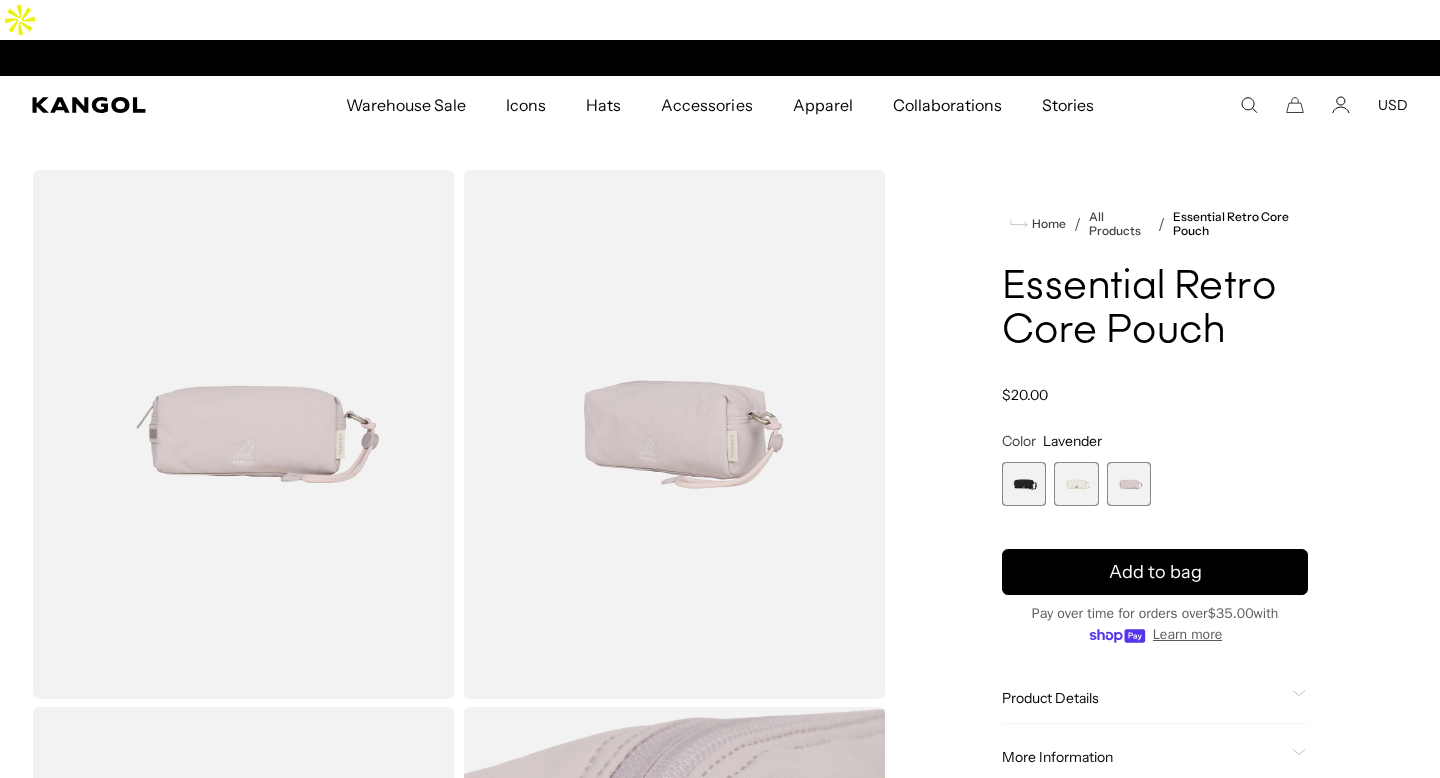 scroll, scrollTop: 0, scrollLeft: 412, axis: horizontal 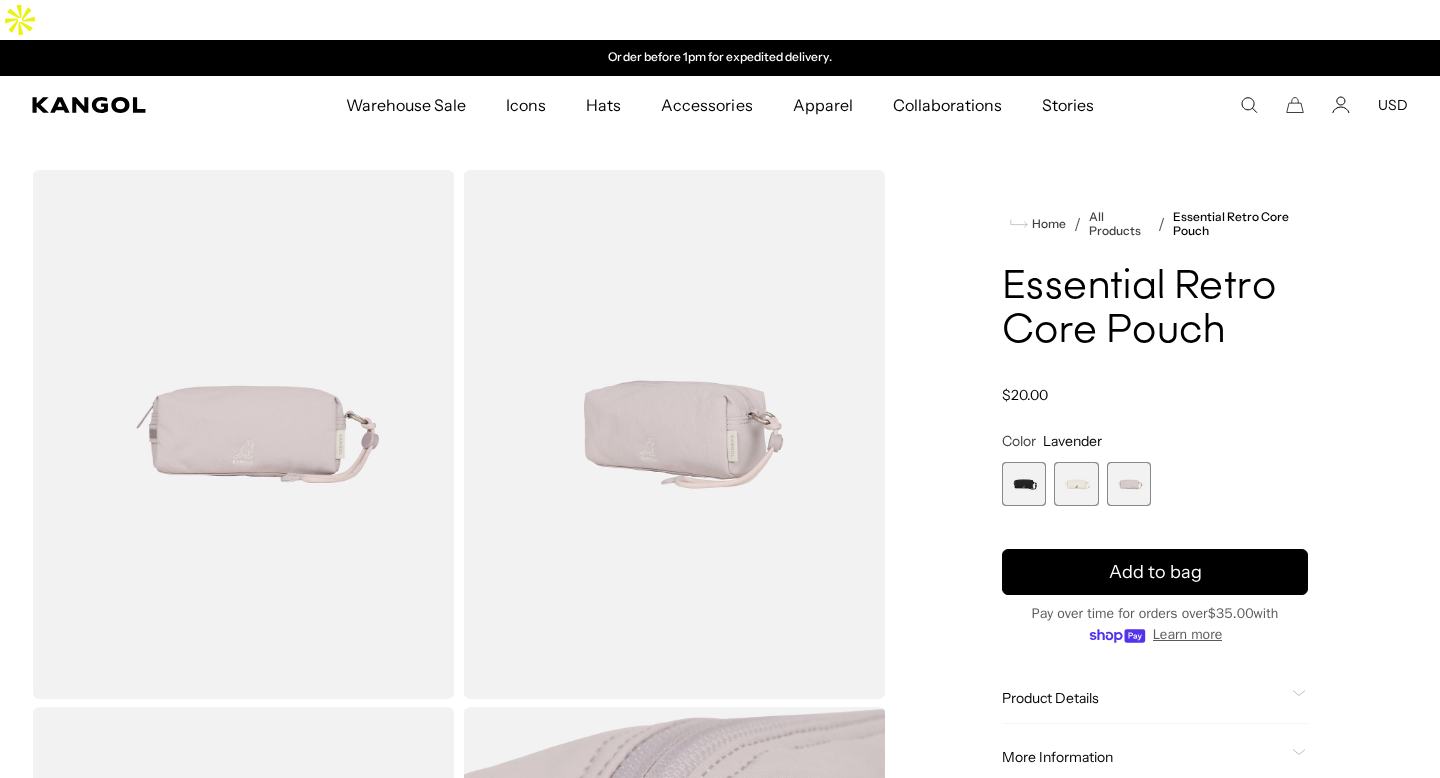 click at bounding box center (1024, 484) 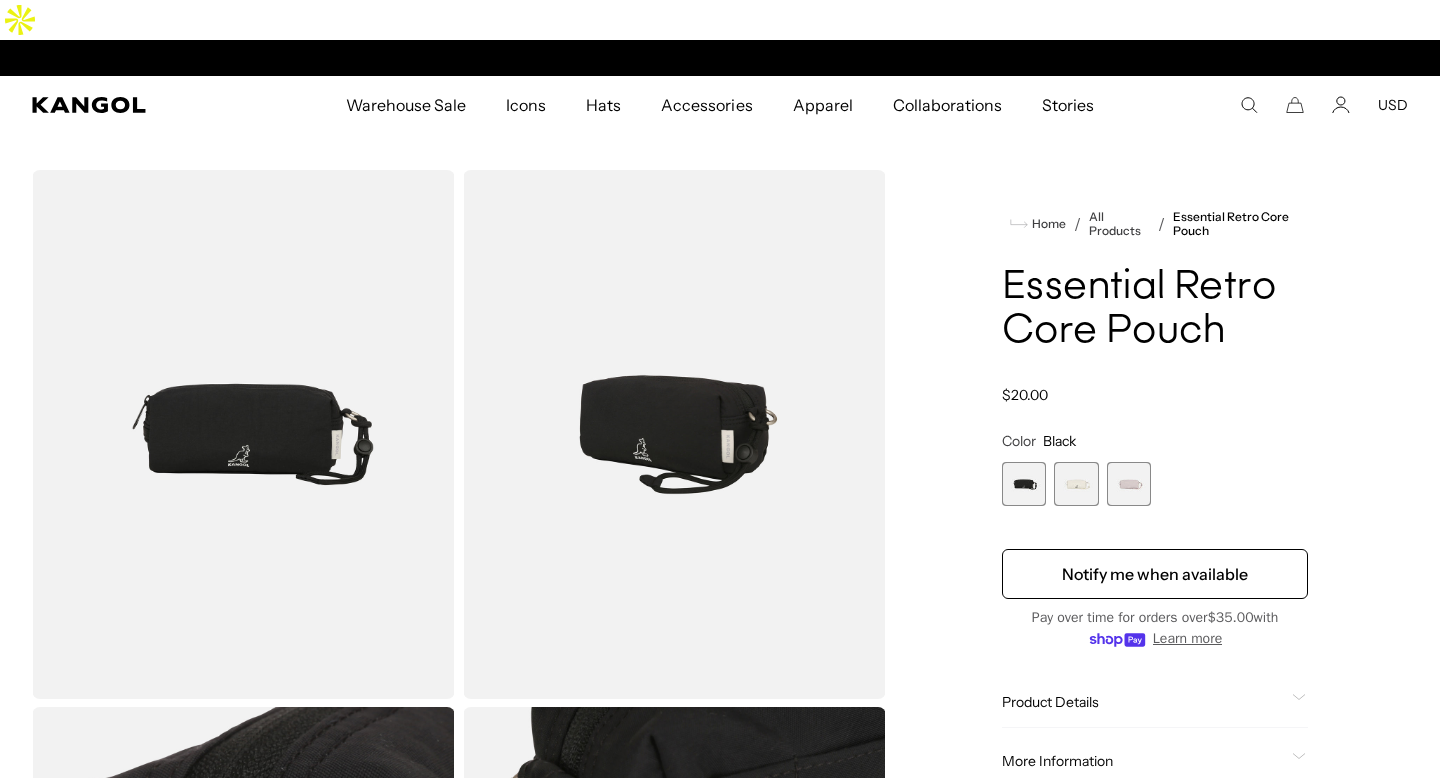 scroll, scrollTop: 0, scrollLeft: 0, axis: both 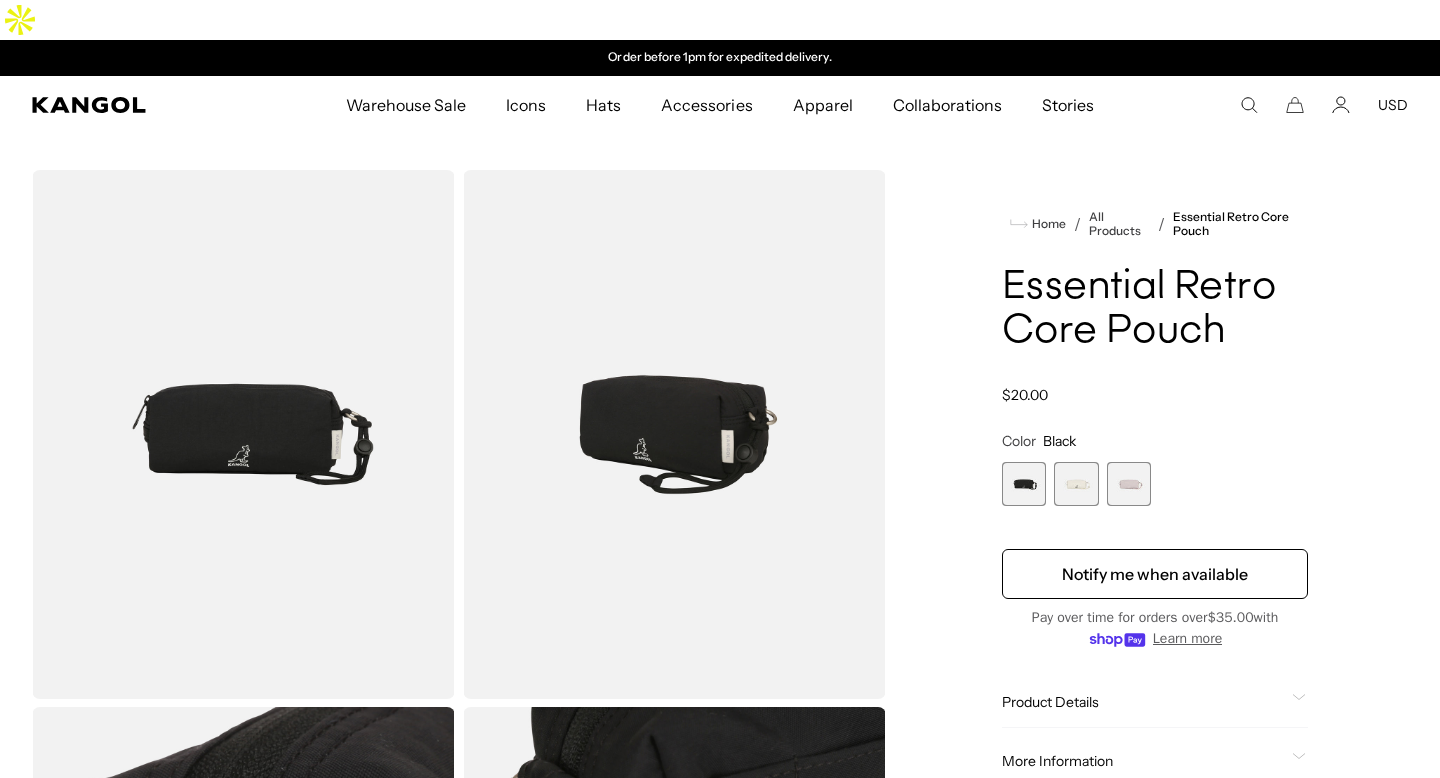 click at bounding box center [243, 434] 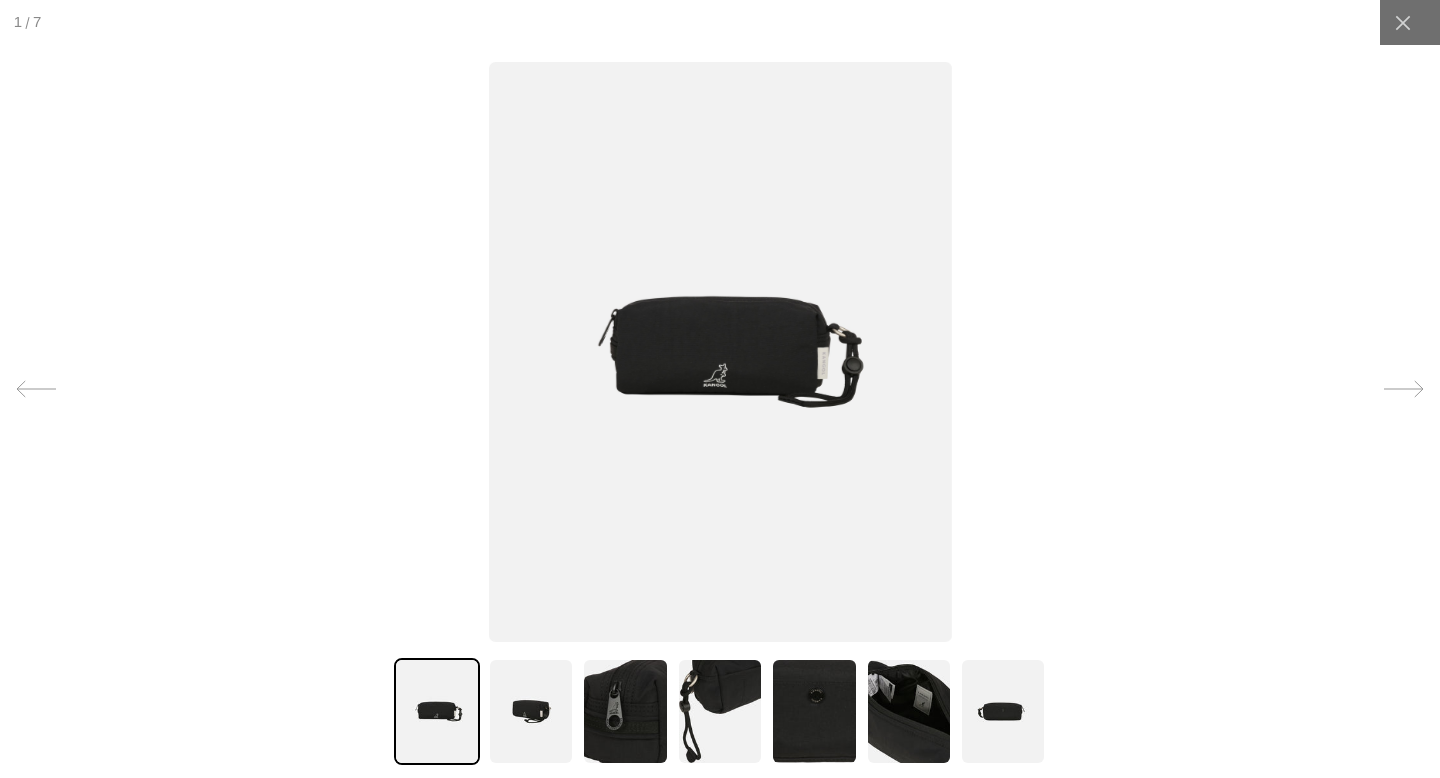 scroll, scrollTop: 0, scrollLeft: 0, axis: both 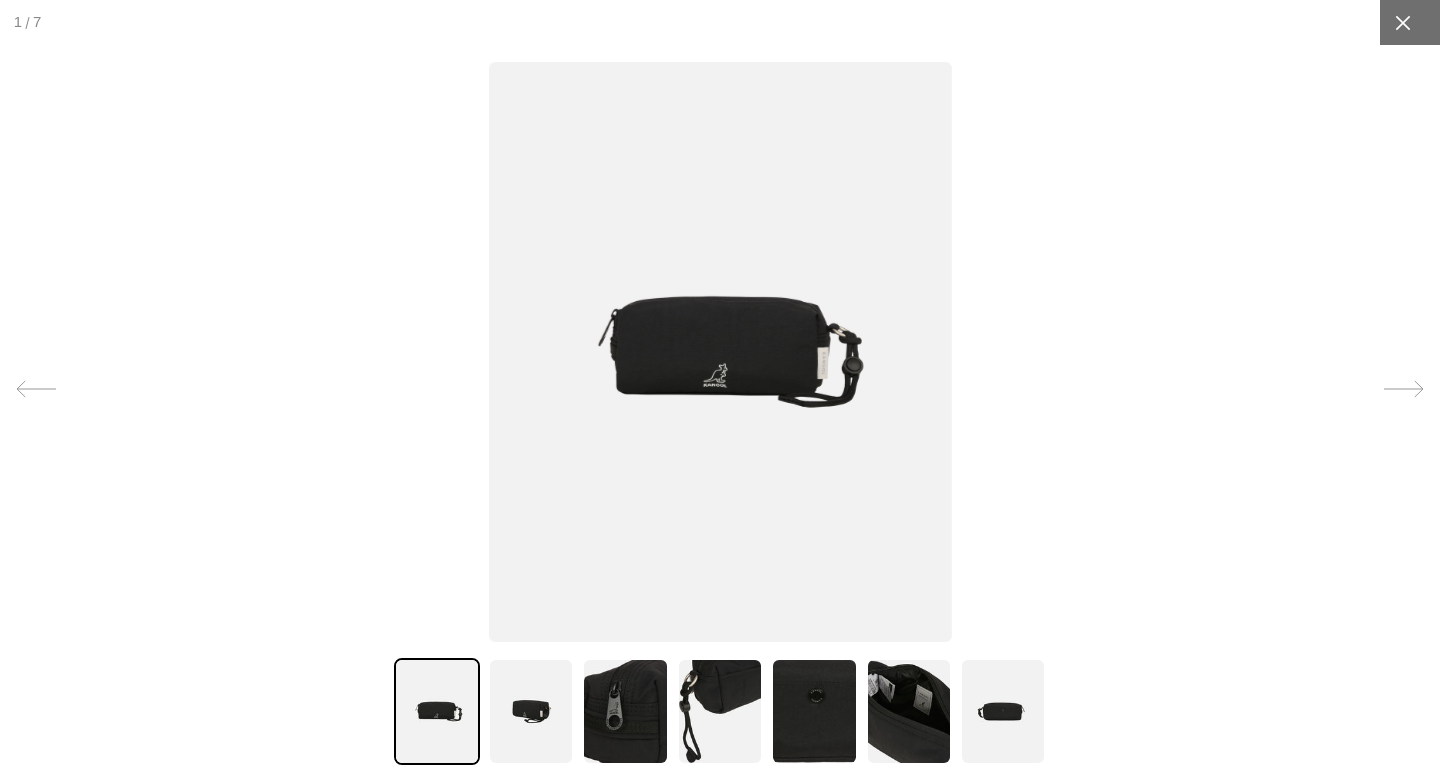 click at bounding box center (1402, 22) 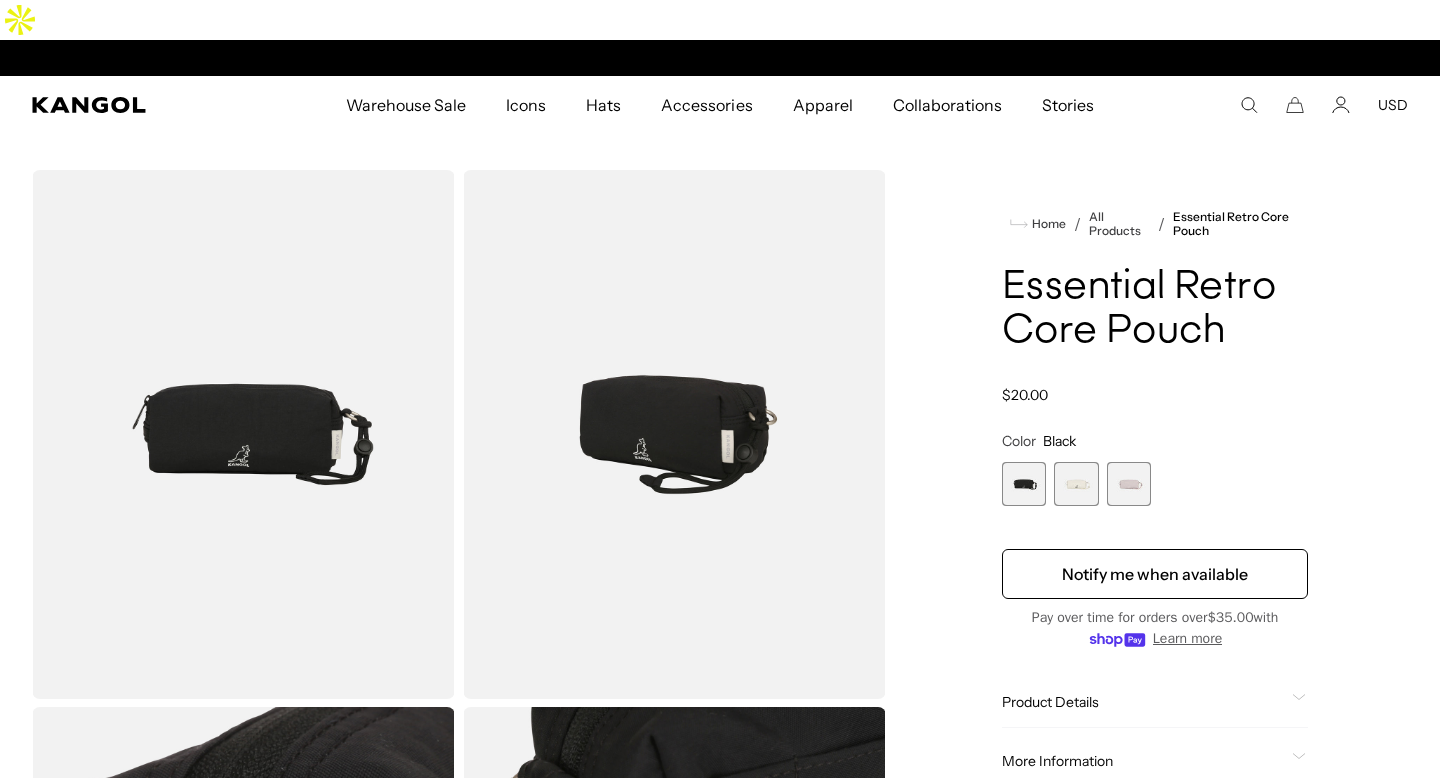 scroll, scrollTop: 0, scrollLeft: 0, axis: both 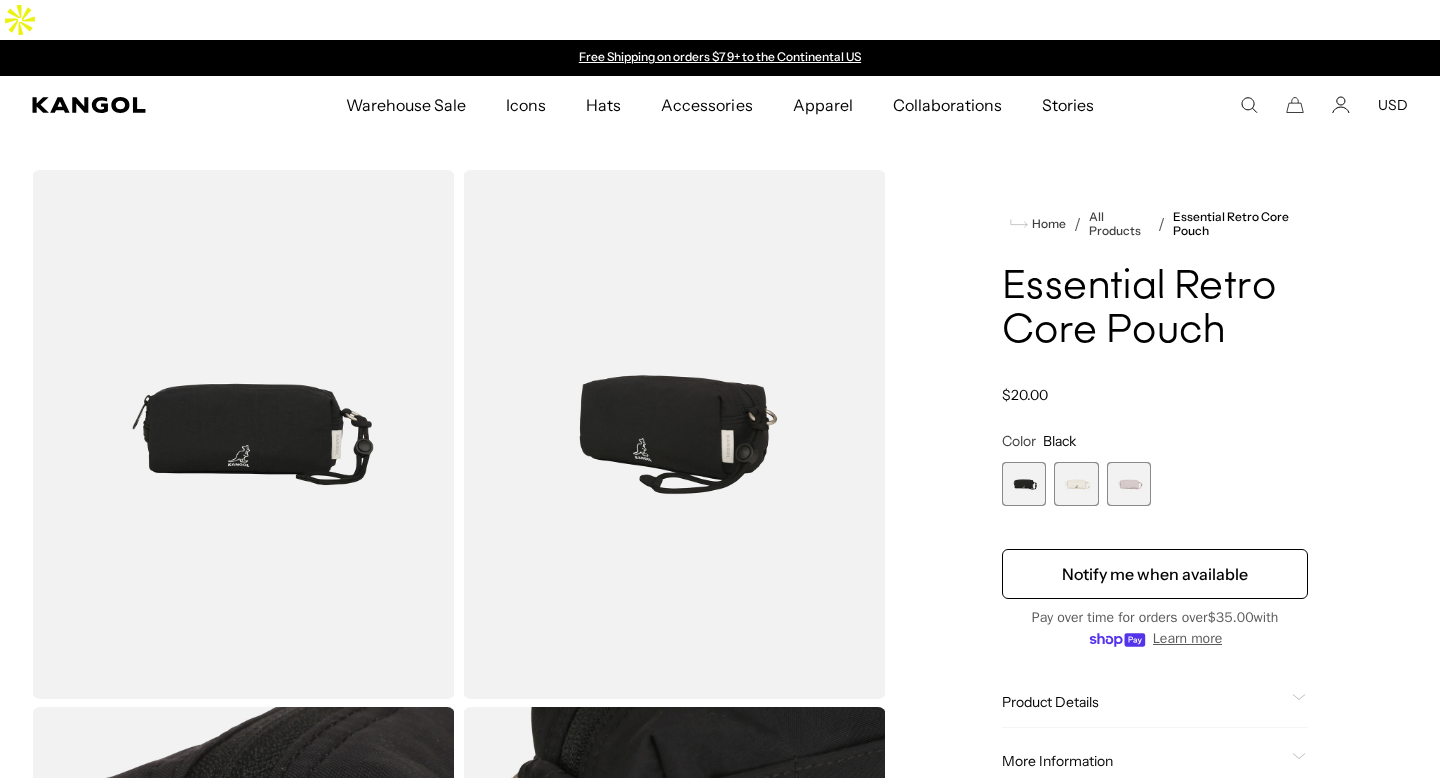 click at bounding box center (1076, 484) 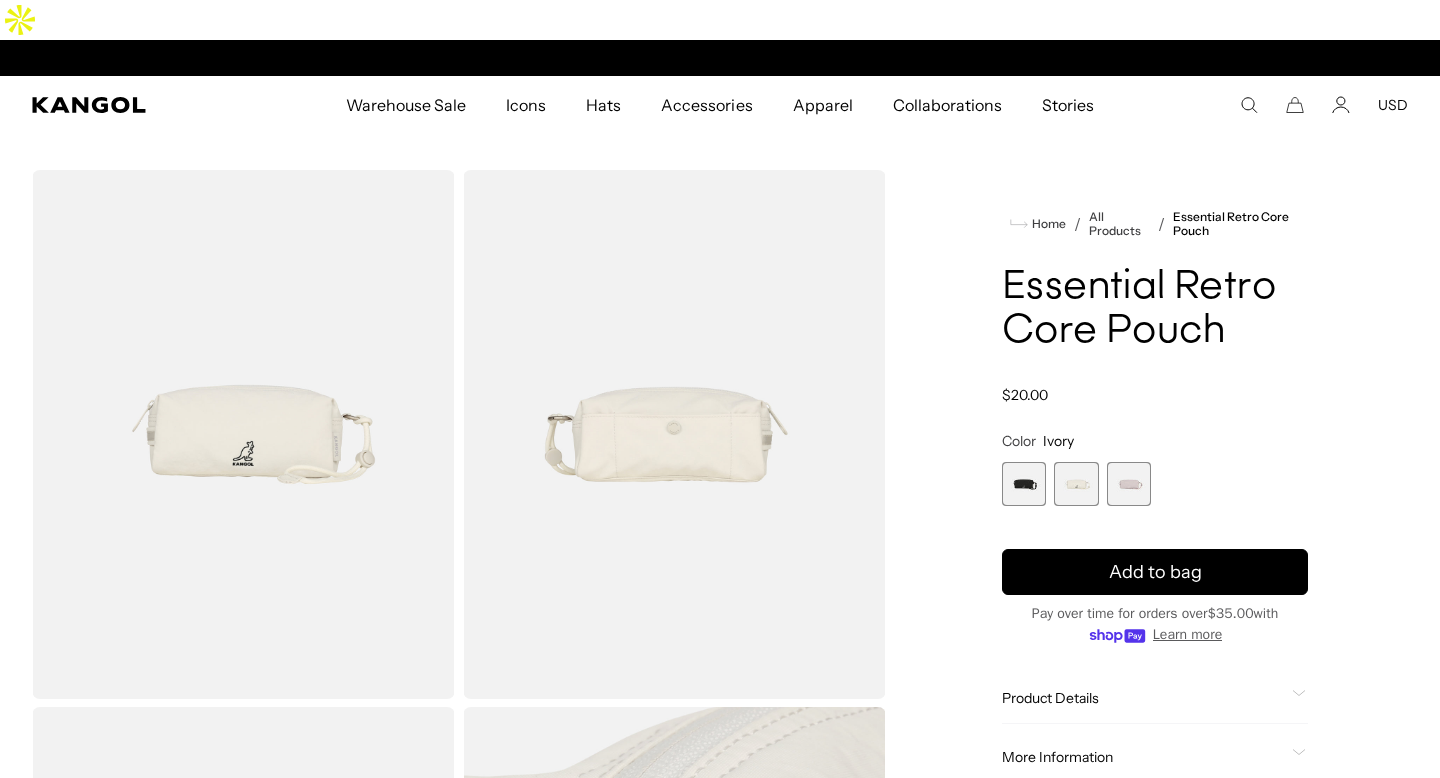 scroll, scrollTop: 0, scrollLeft: 412, axis: horizontal 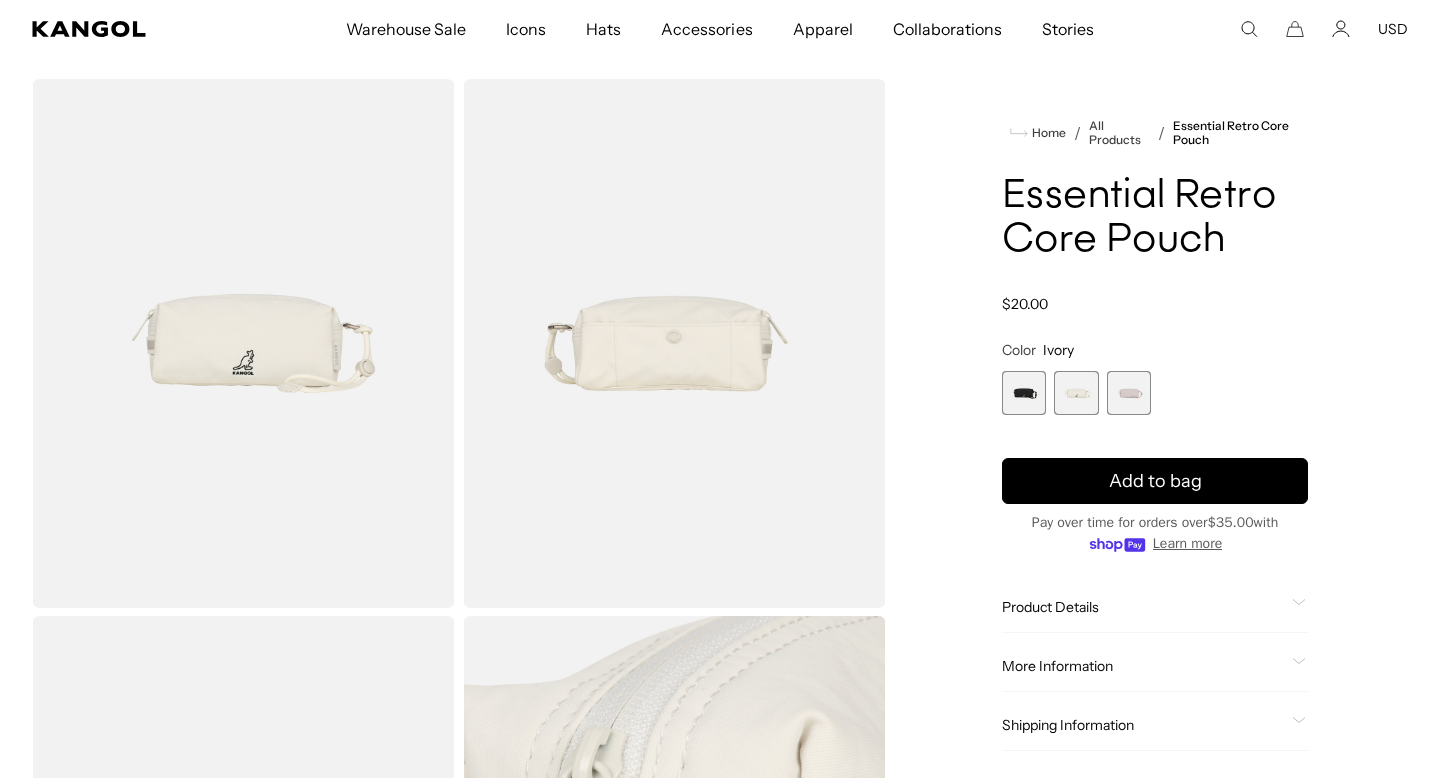 click at bounding box center (243, 343) 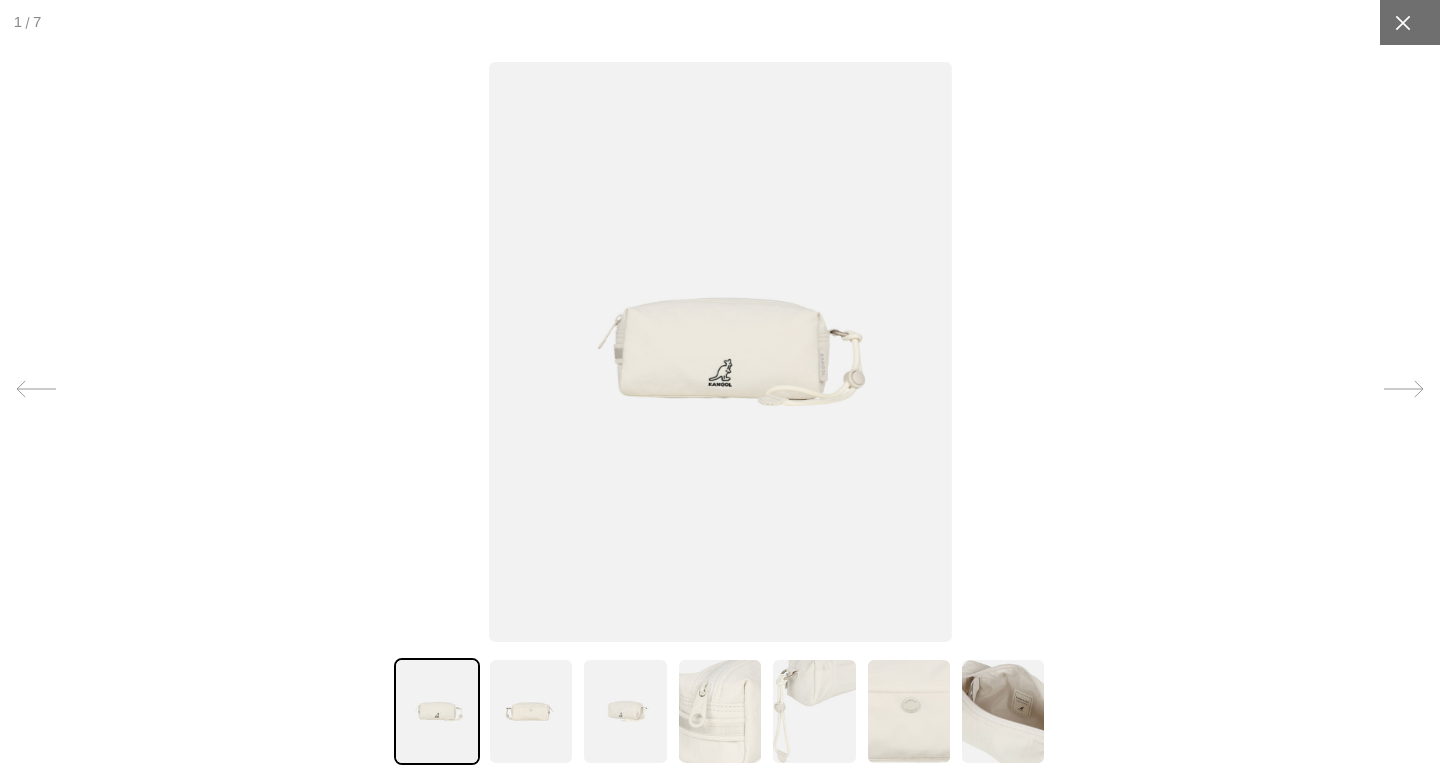 scroll, scrollTop: 0, scrollLeft: 0, axis: both 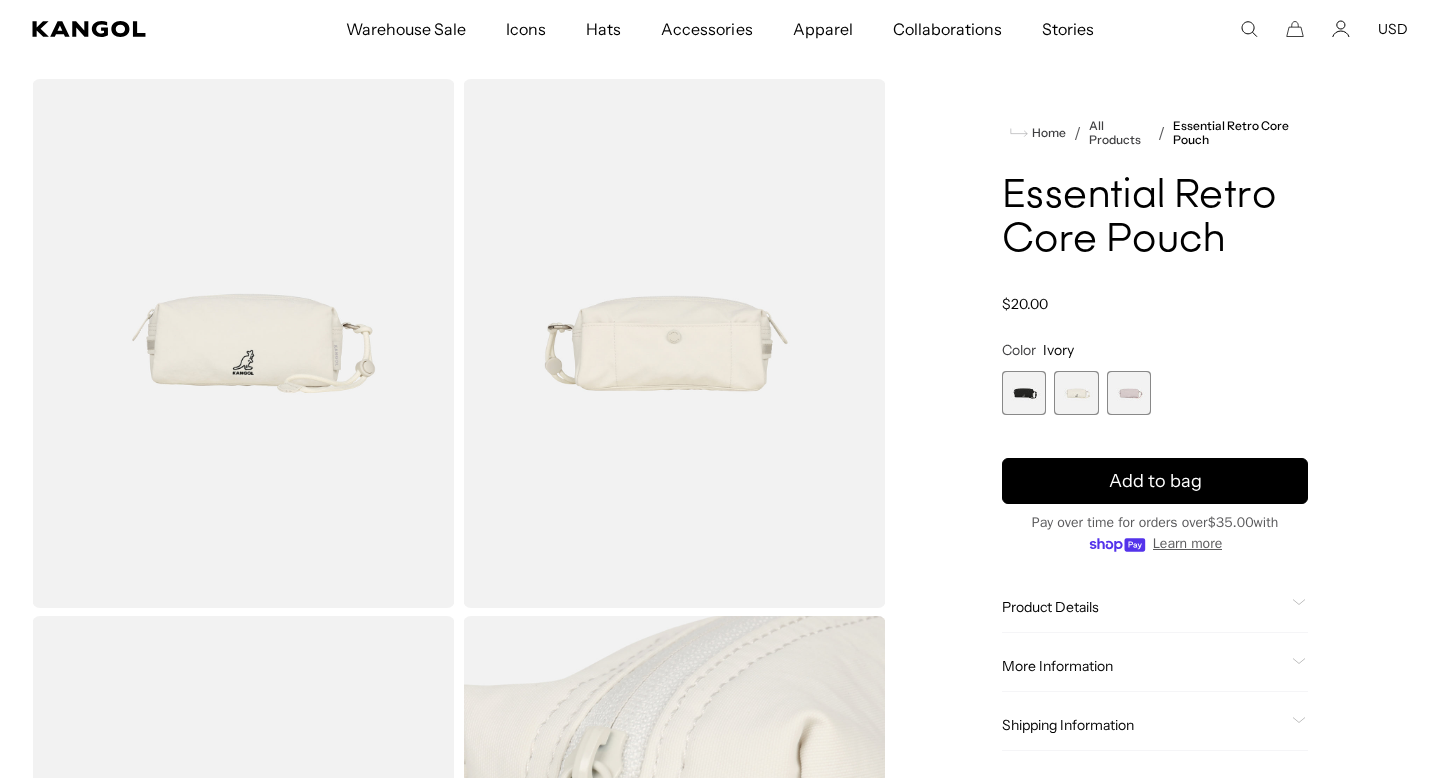 click at bounding box center (1129, 393) 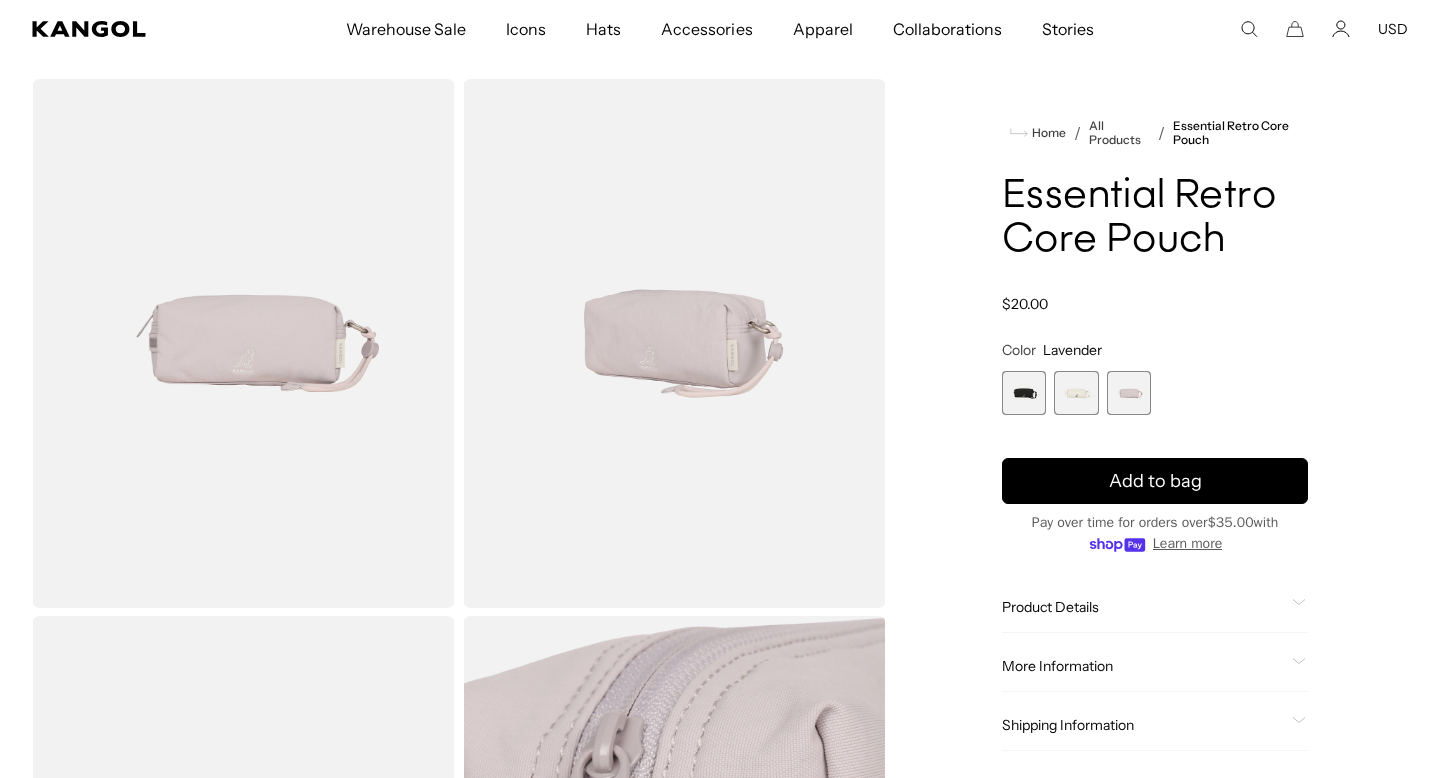 scroll, scrollTop: 0, scrollLeft: 0, axis: both 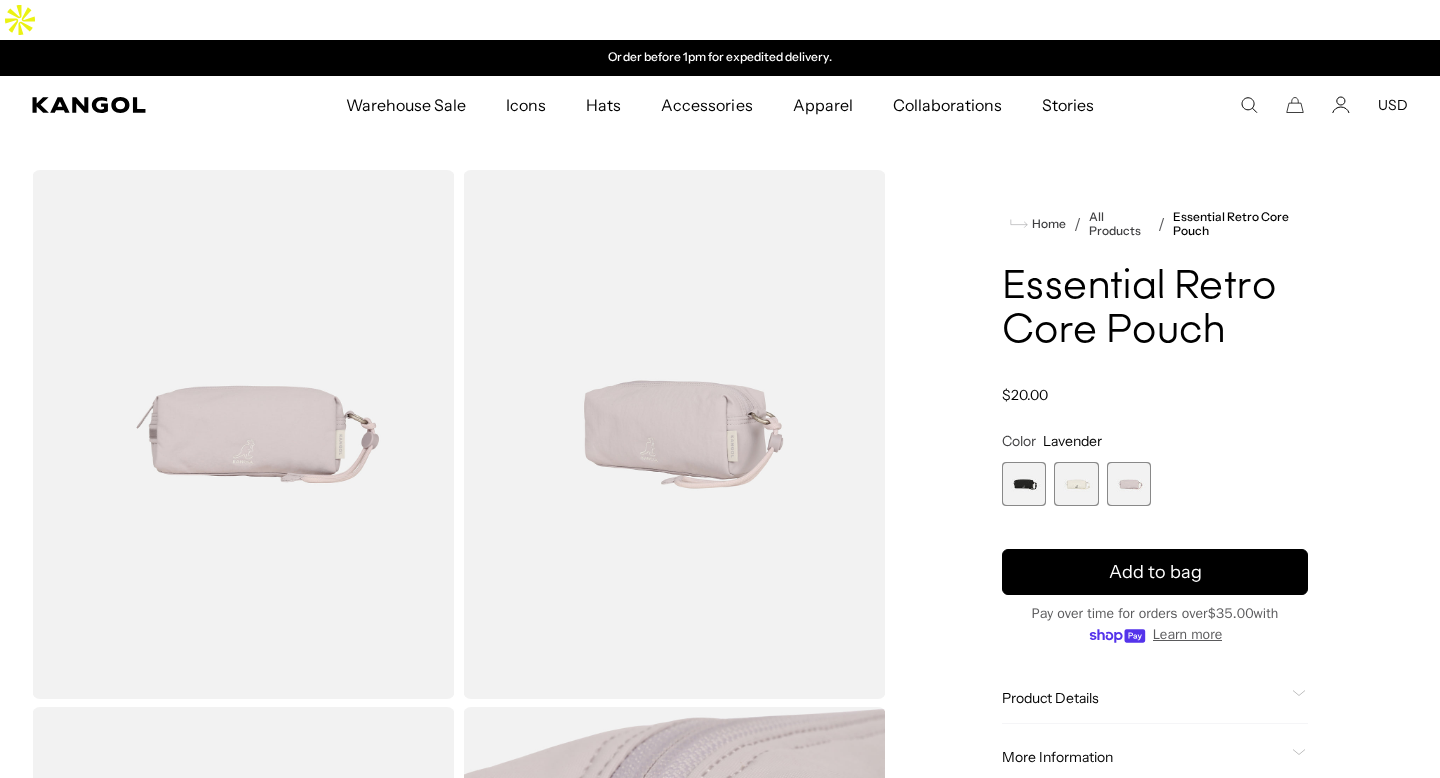 click at bounding box center (243, 434) 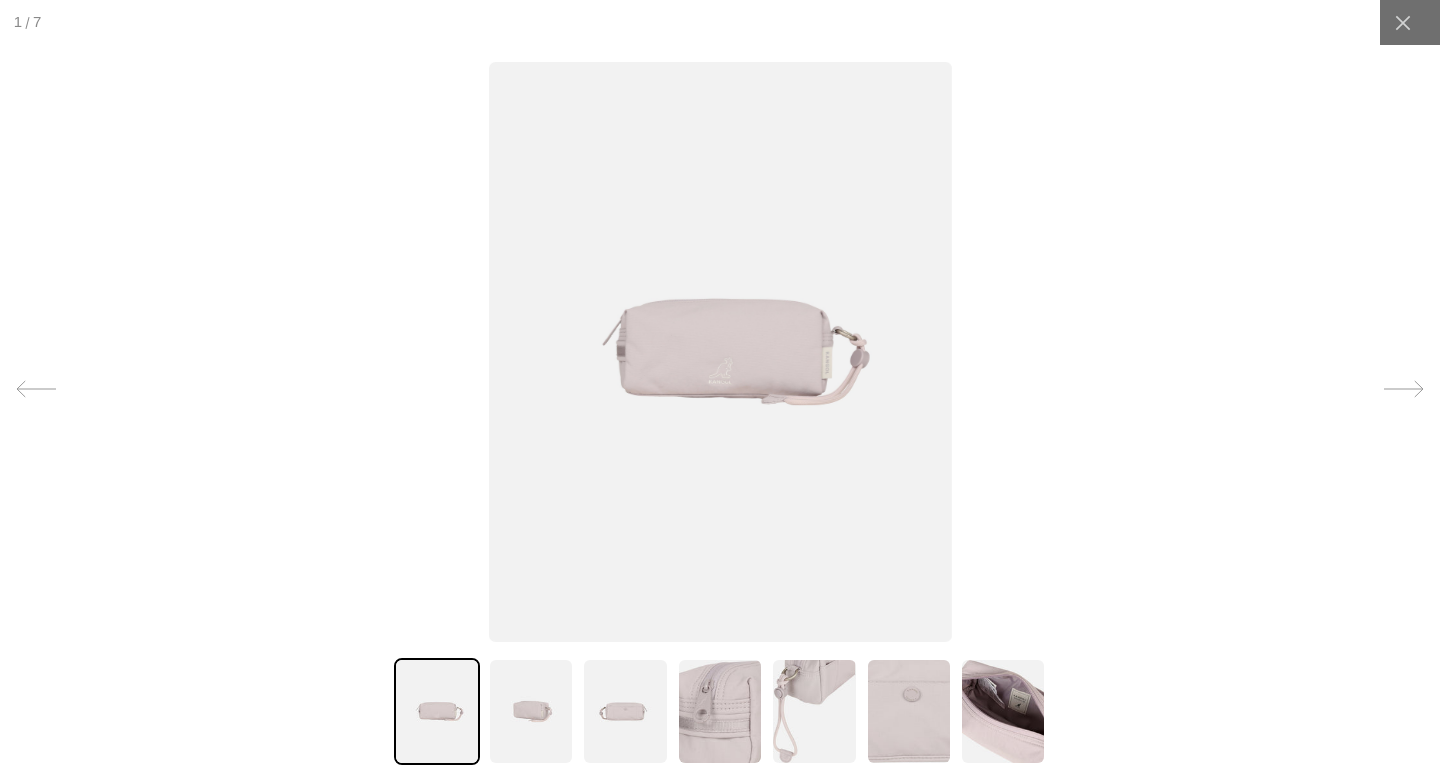 scroll, scrollTop: 0, scrollLeft: 0, axis: both 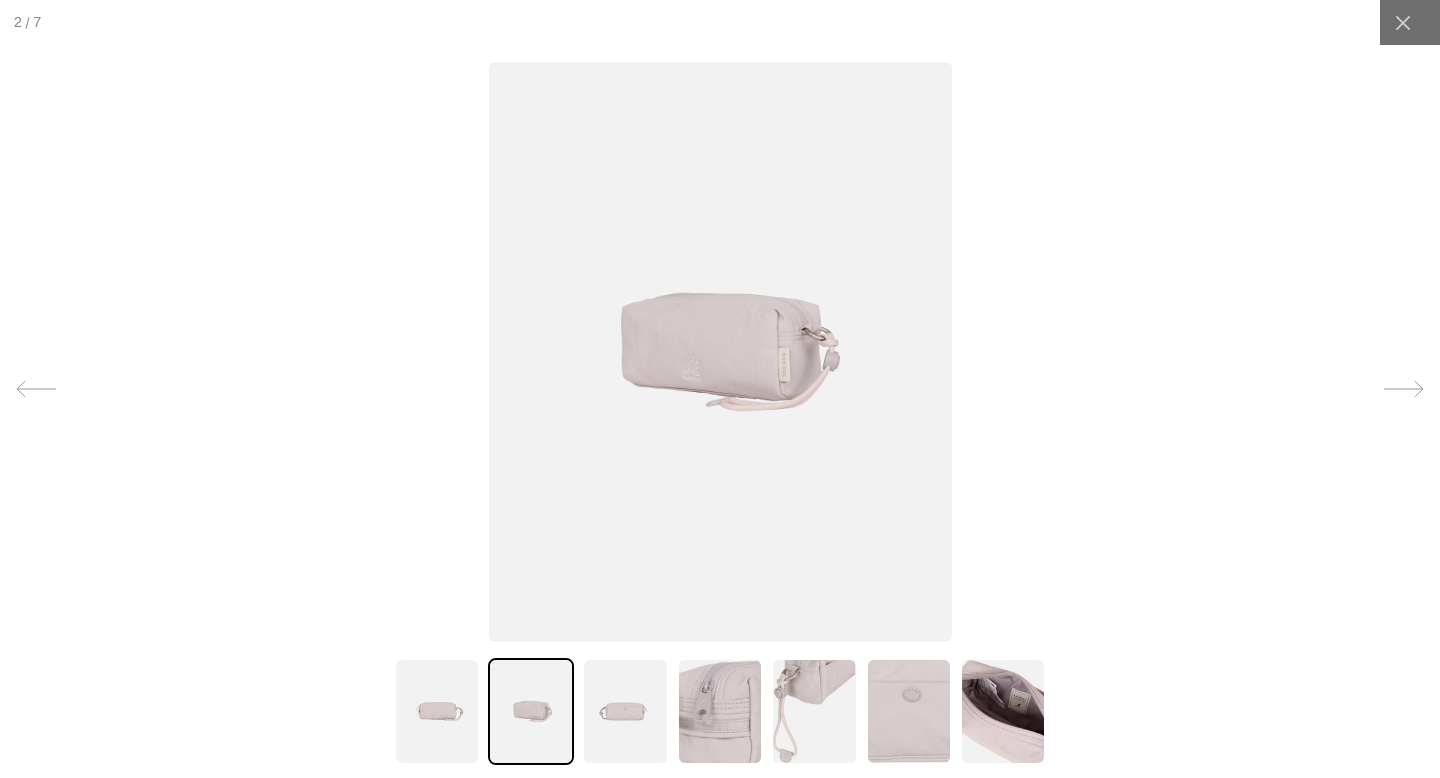 click at bounding box center [625, 711] 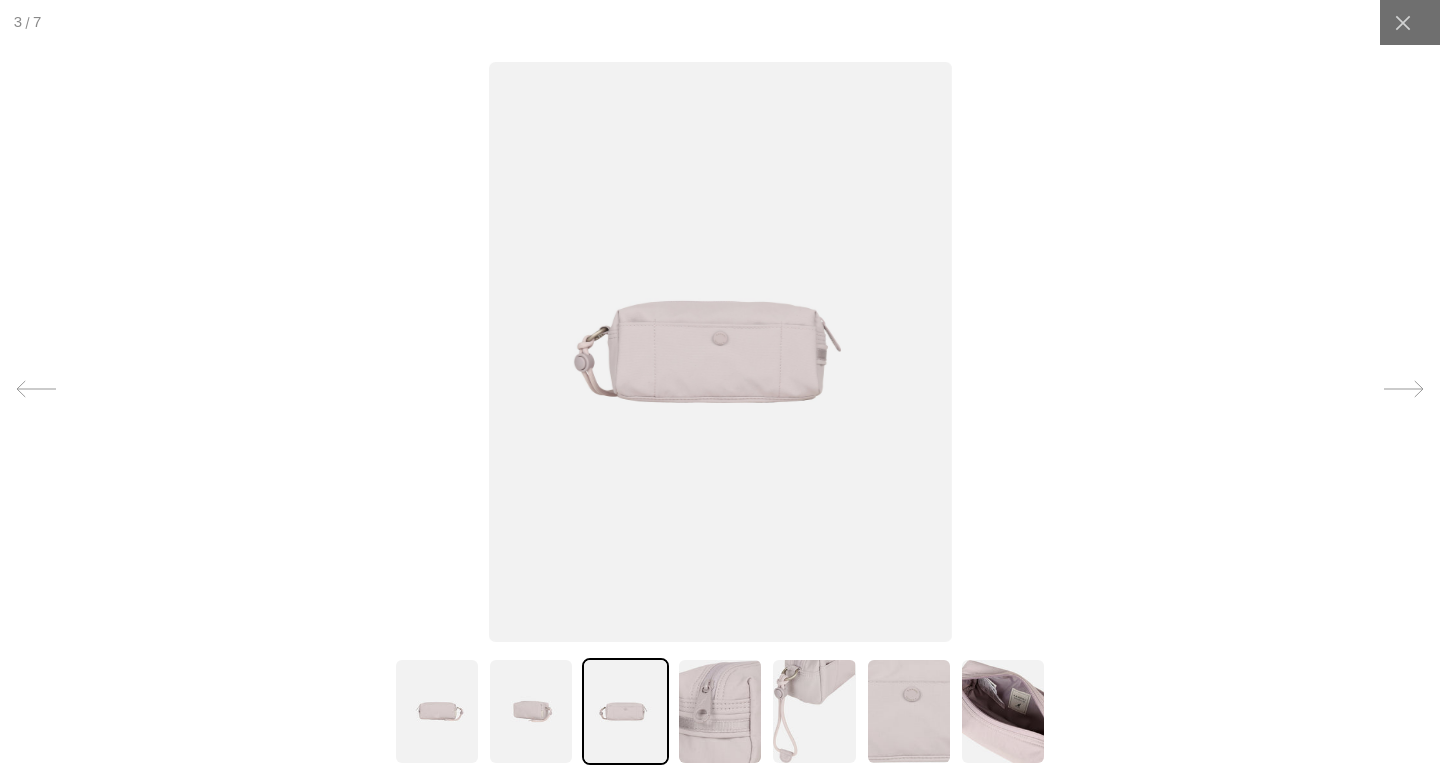 click at bounding box center (720, 711) 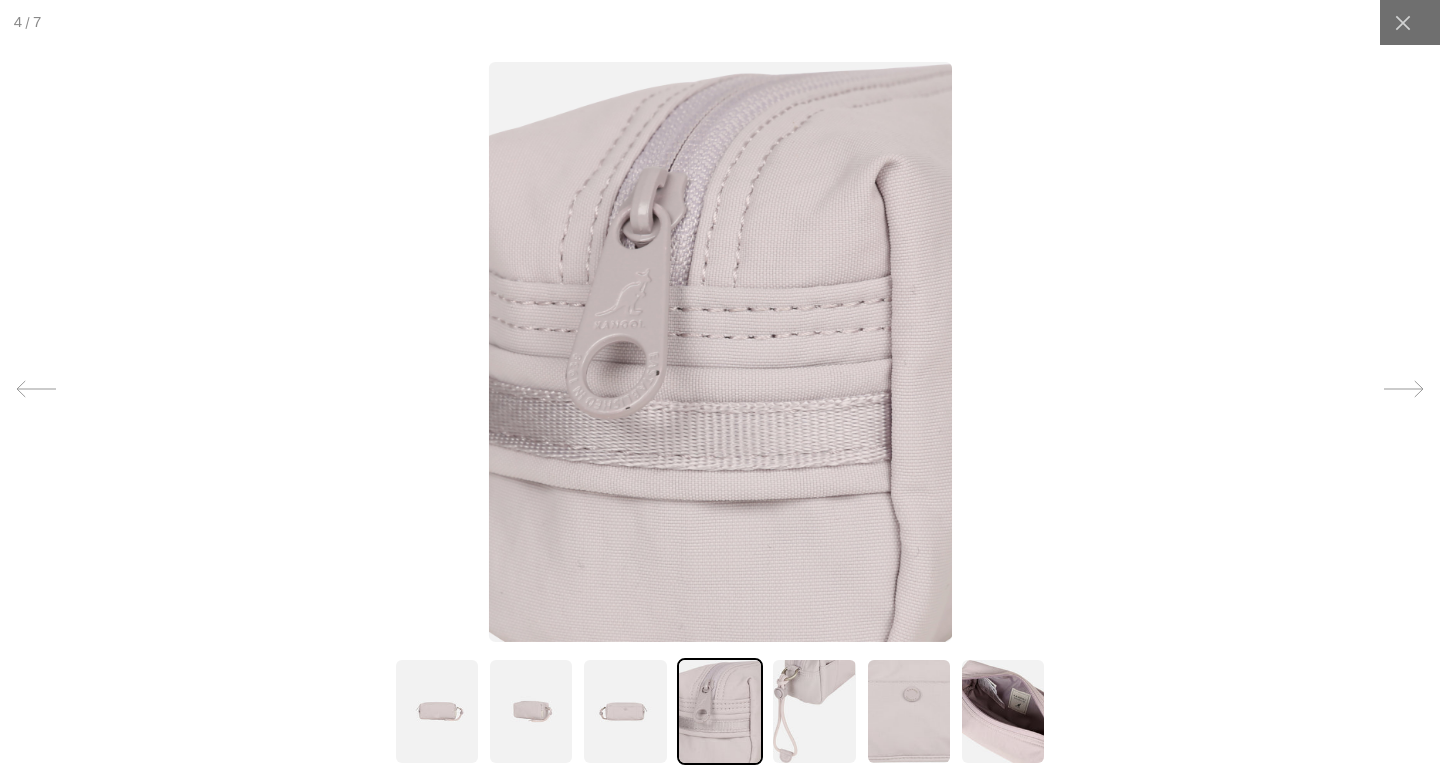 click at bounding box center [814, 711] 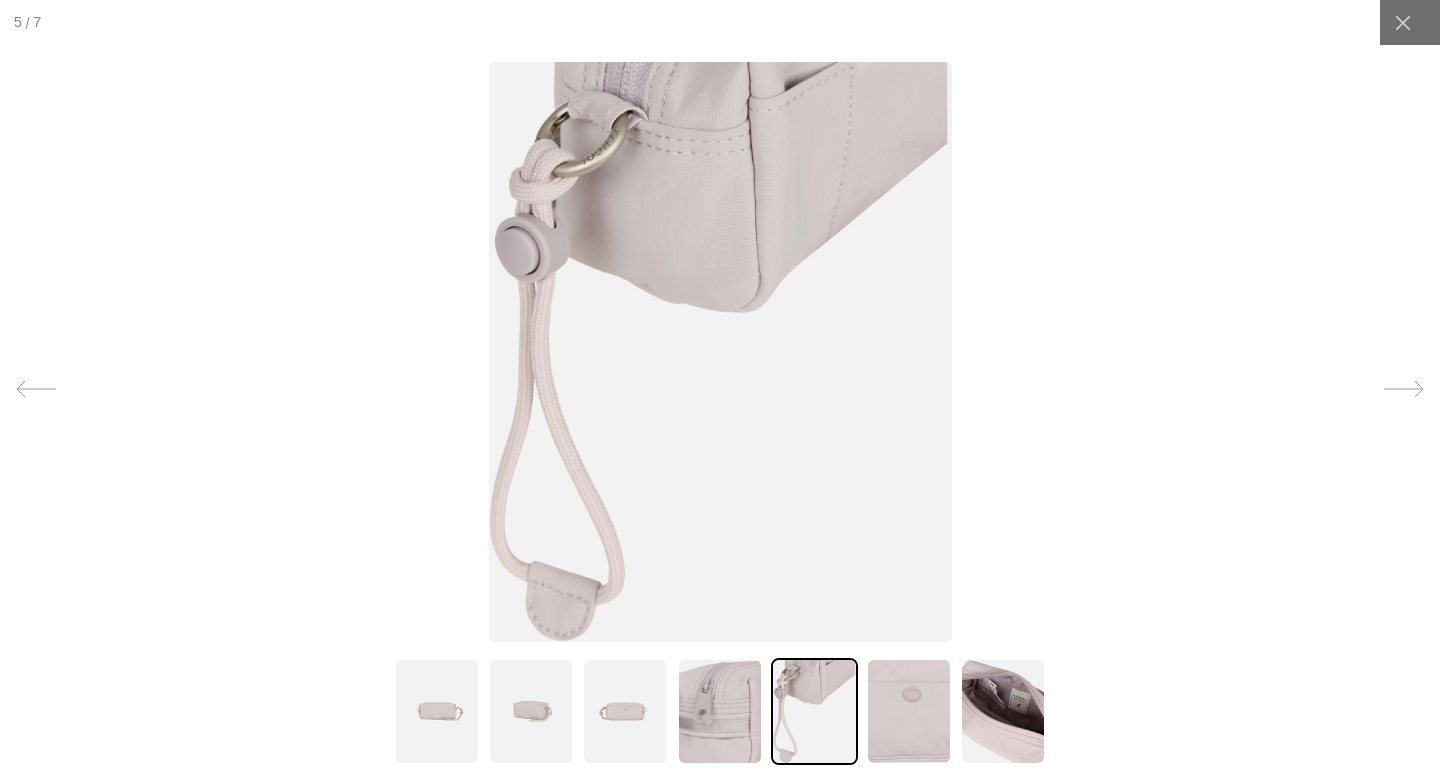 scroll, scrollTop: 0, scrollLeft: 412, axis: horizontal 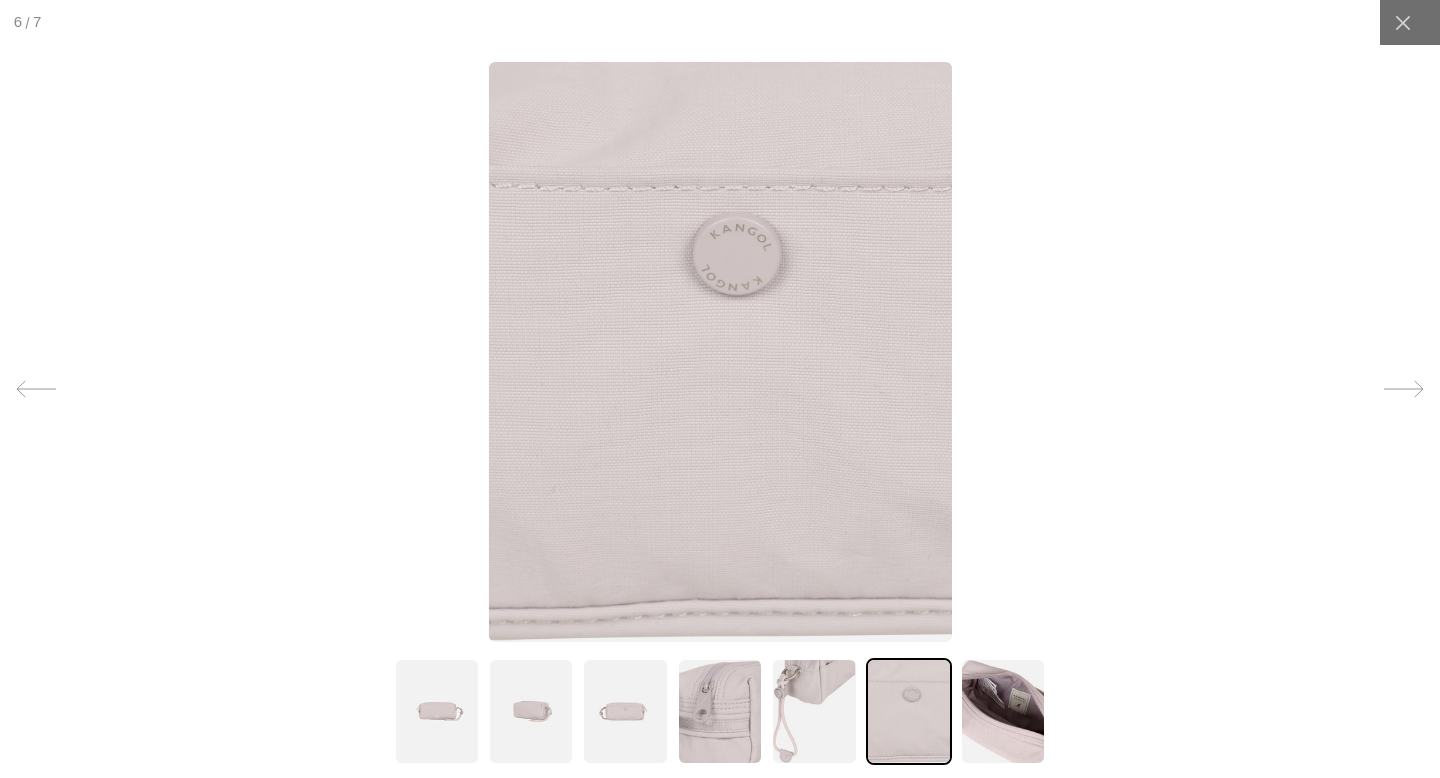 click at bounding box center [1003, 711] 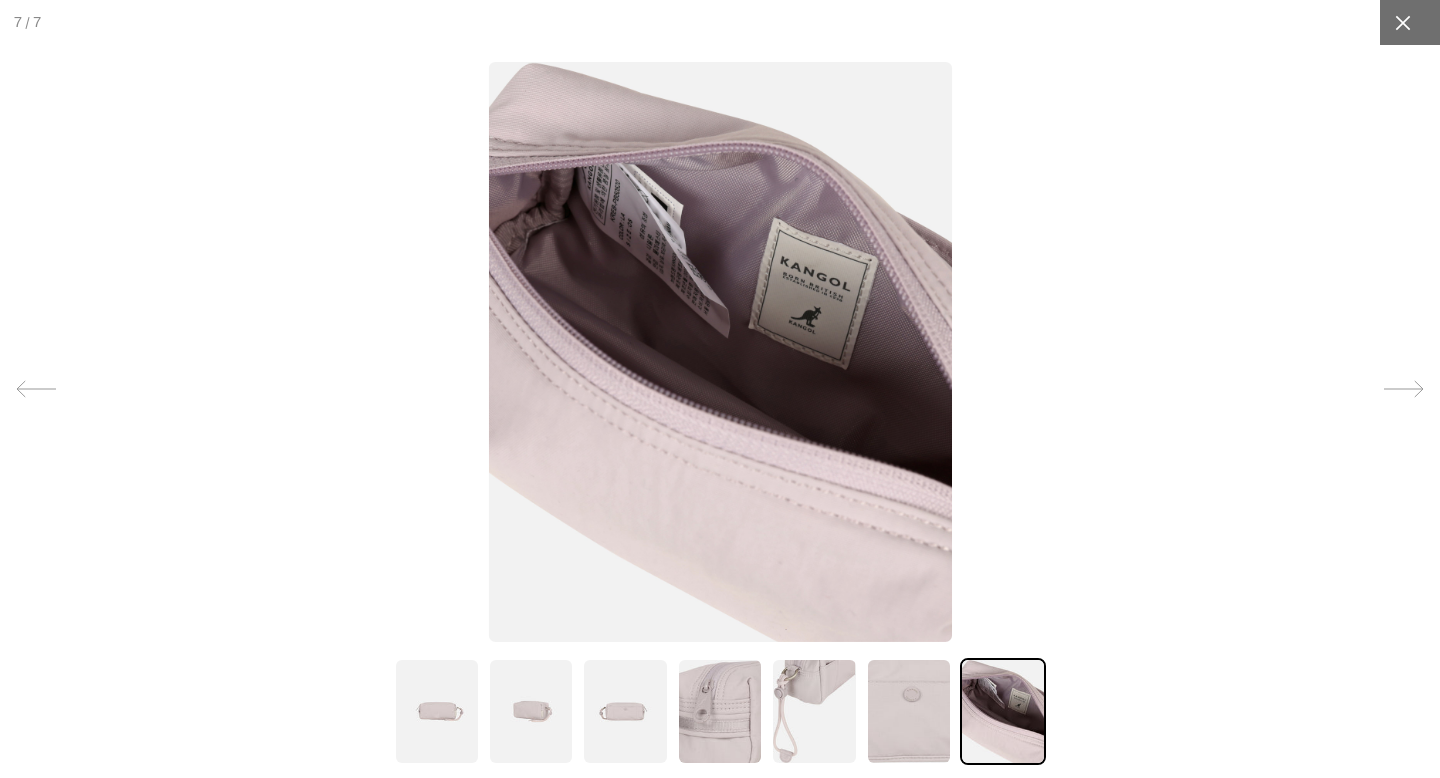 scroll, scrollTop: 0, scrollLeft: 0, axis: both 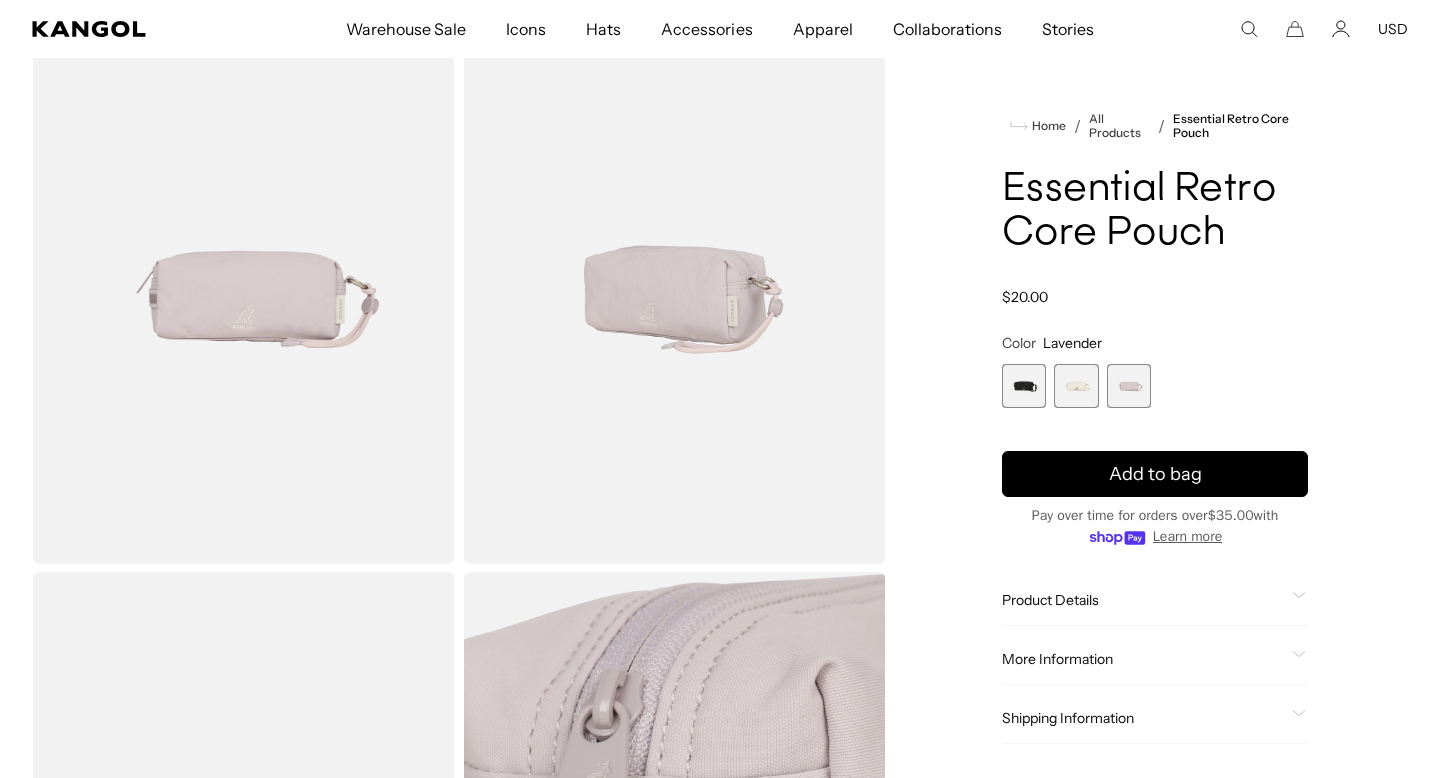 click at bounding box center [1024, 386] 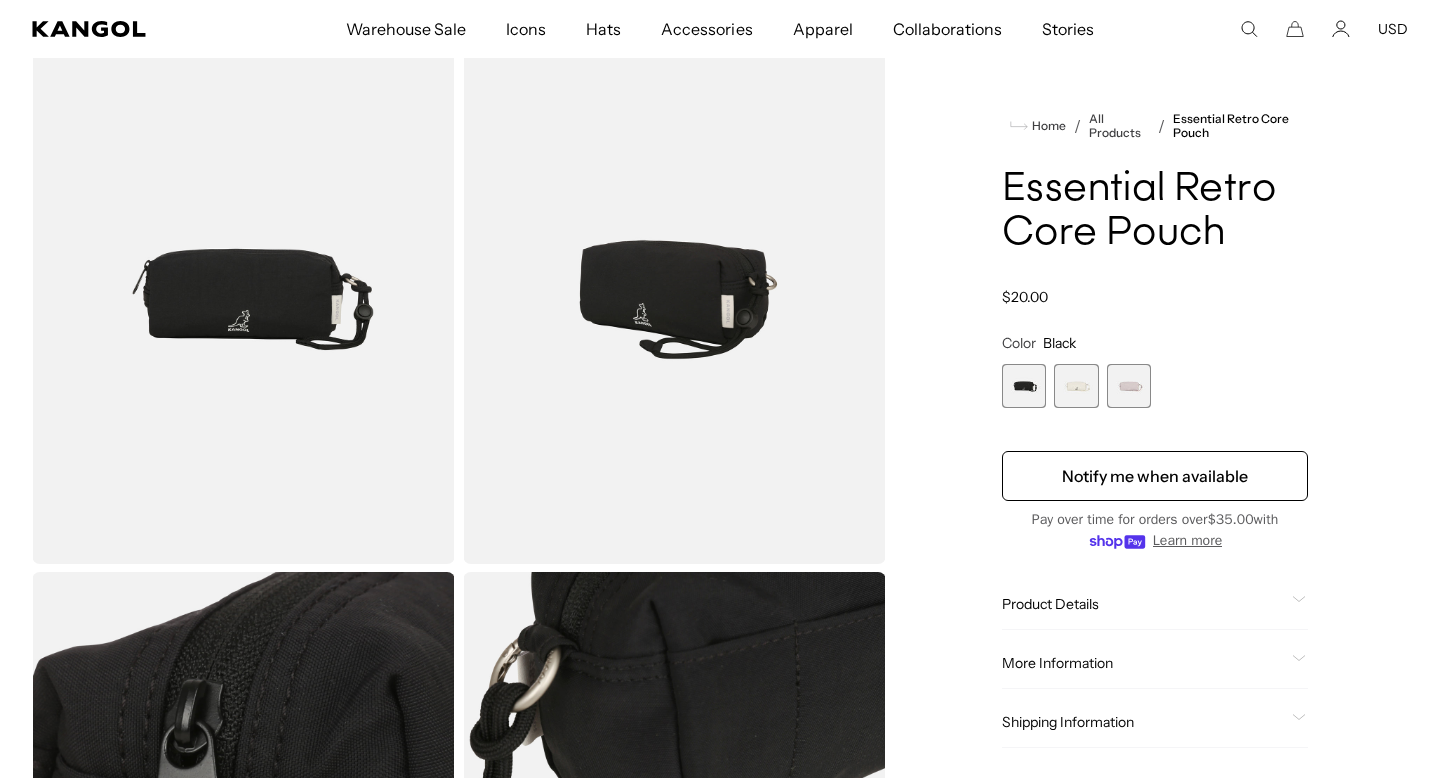 scroll, scrollTop: 0, scrollLeft: 412, axis: horizontal 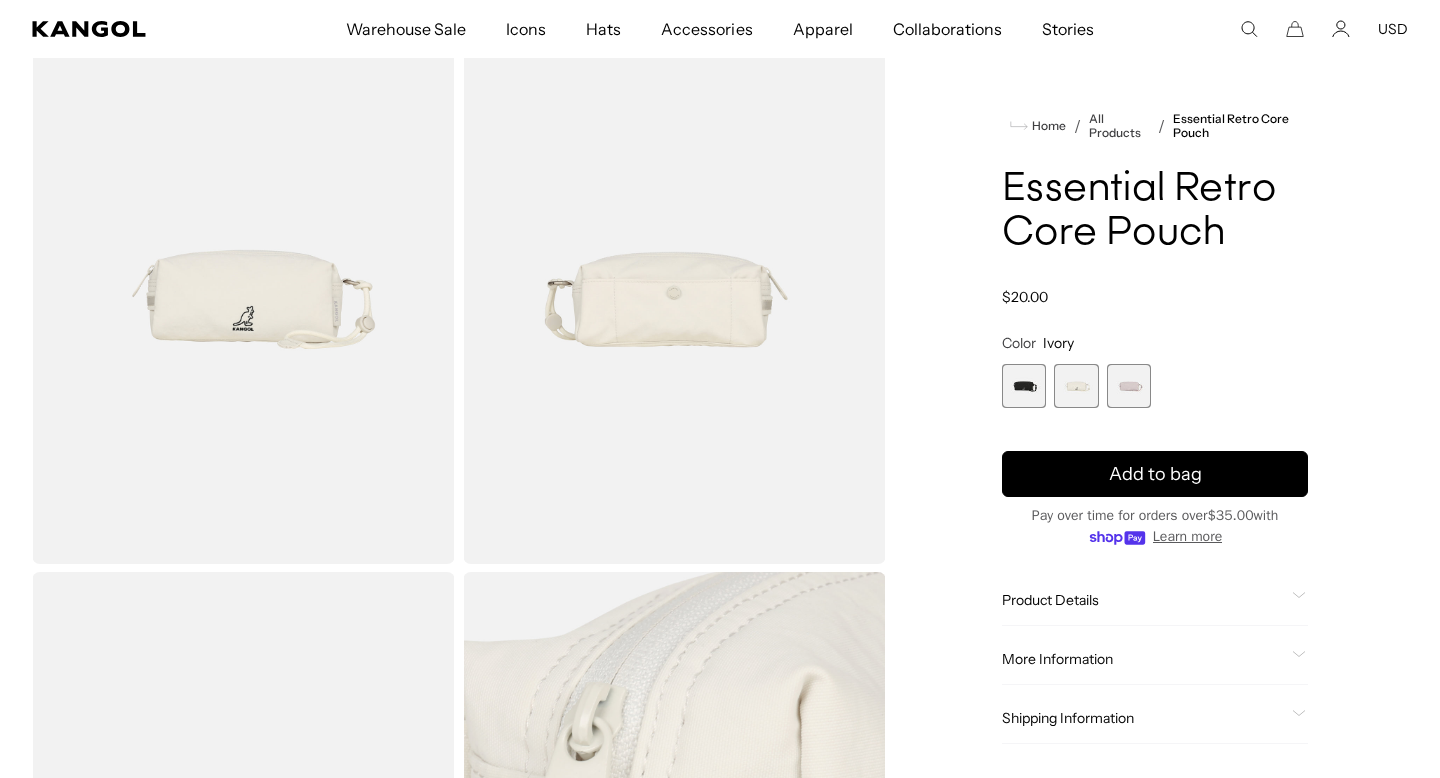 click at bounding box center [1129, 386] 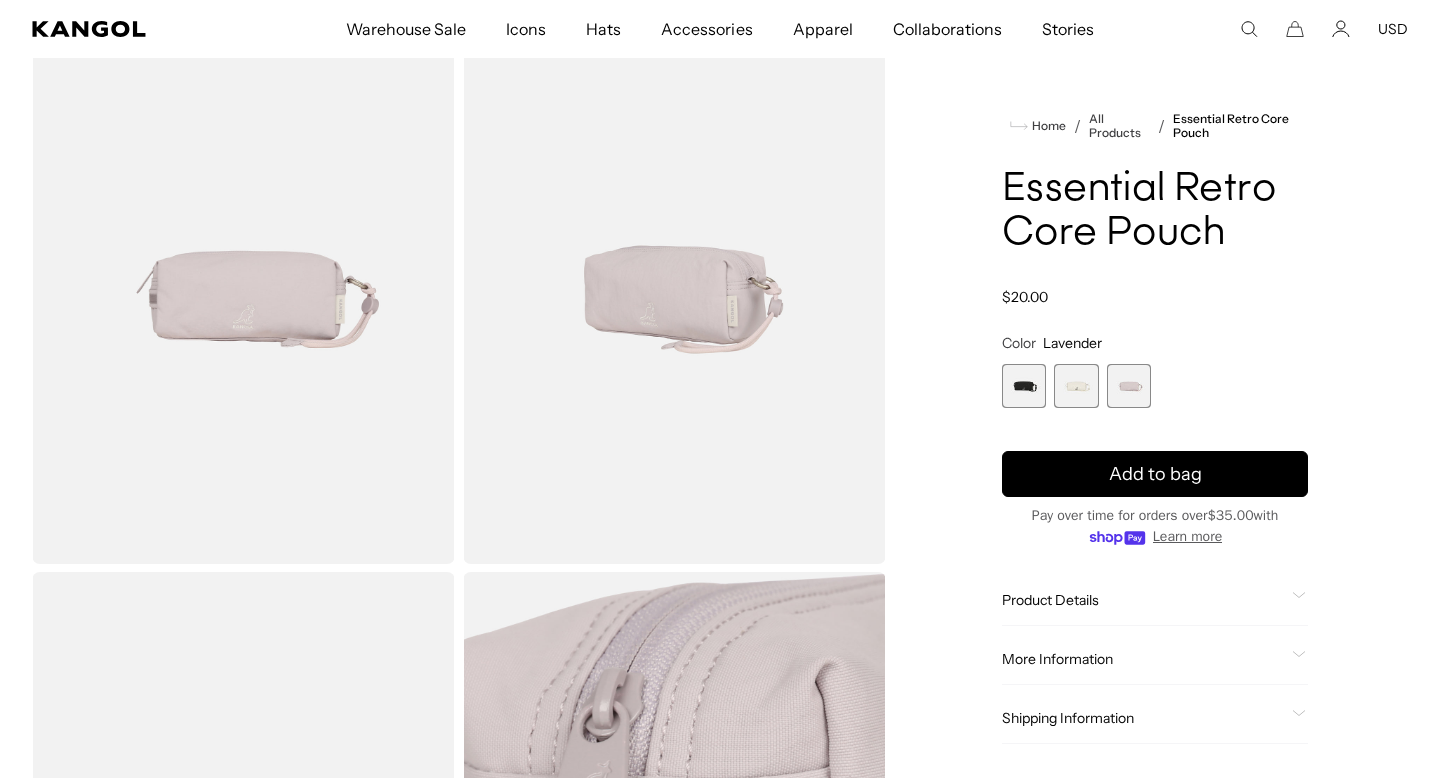 scroll, scrollTop: 0, scrollLeft: 0, axis: both 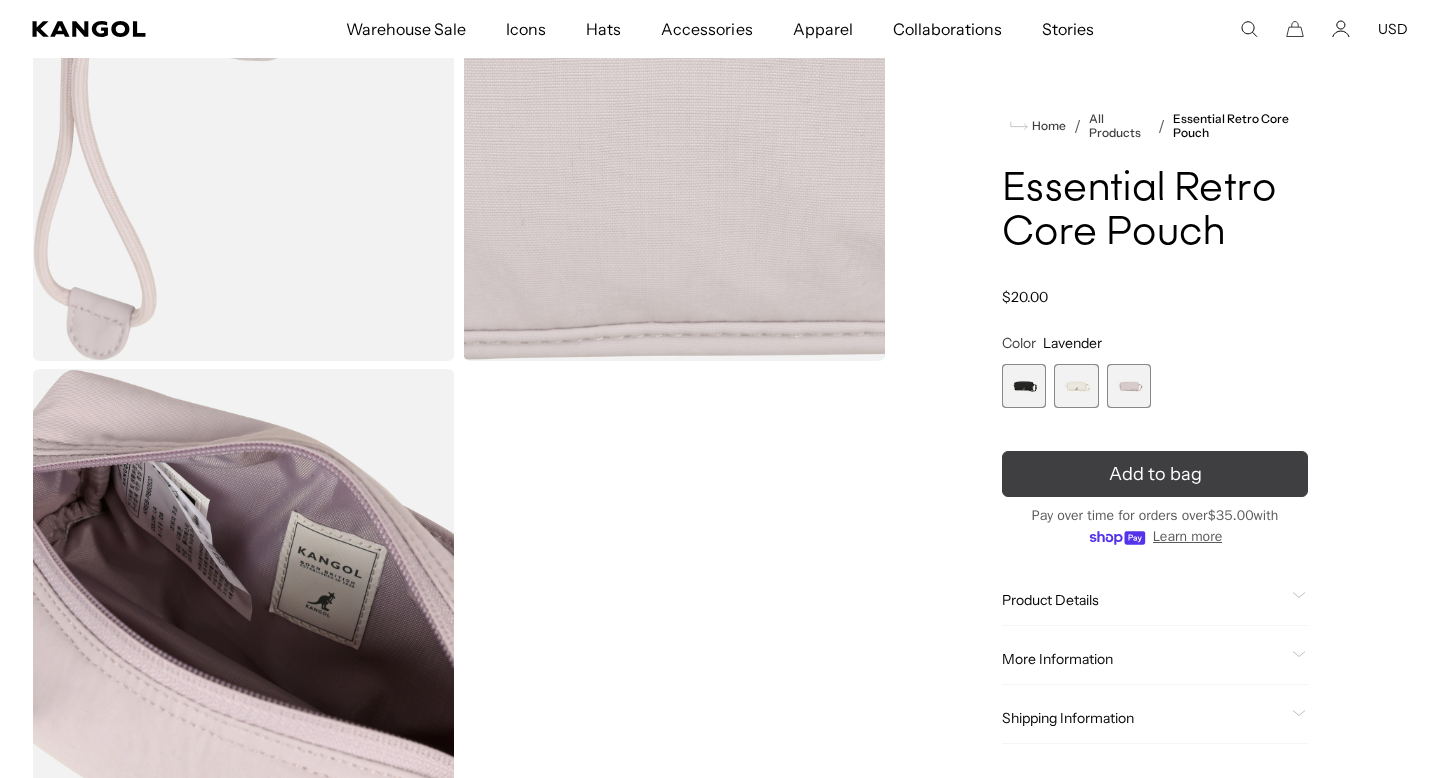click on "Add to bag" at bounding box center (1155, 474) 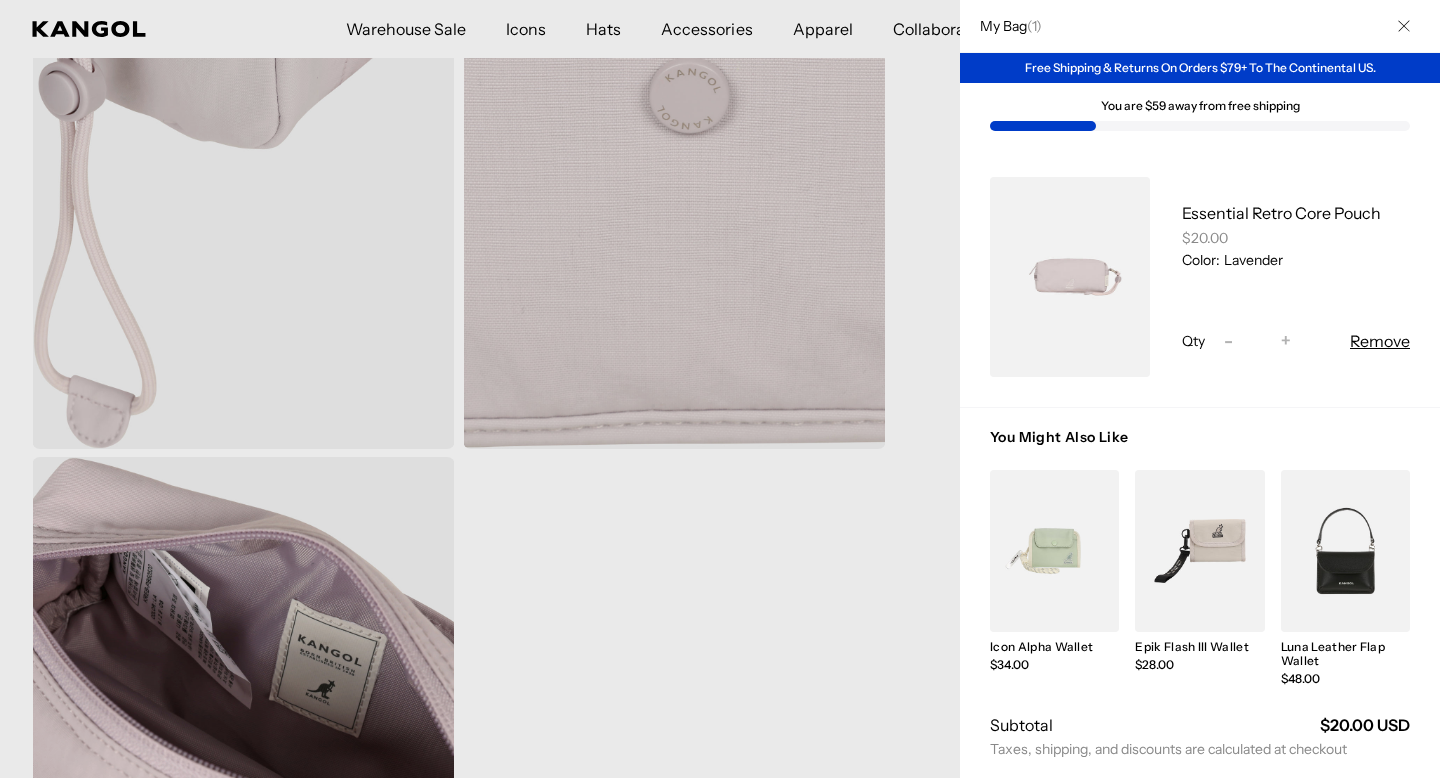 click at bounding box center [720, 389] 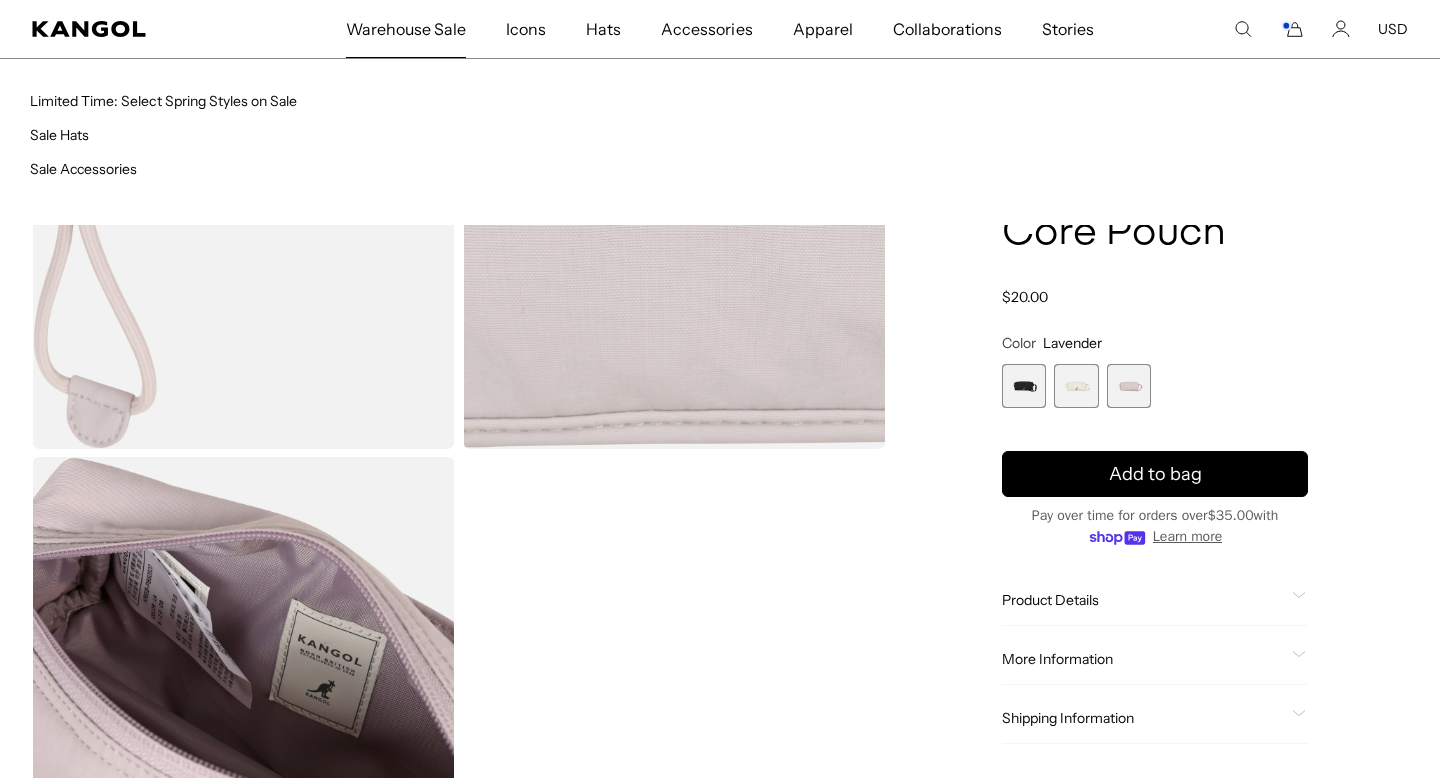 click on "Warehouse Sale" at bounding box center (406, 29) 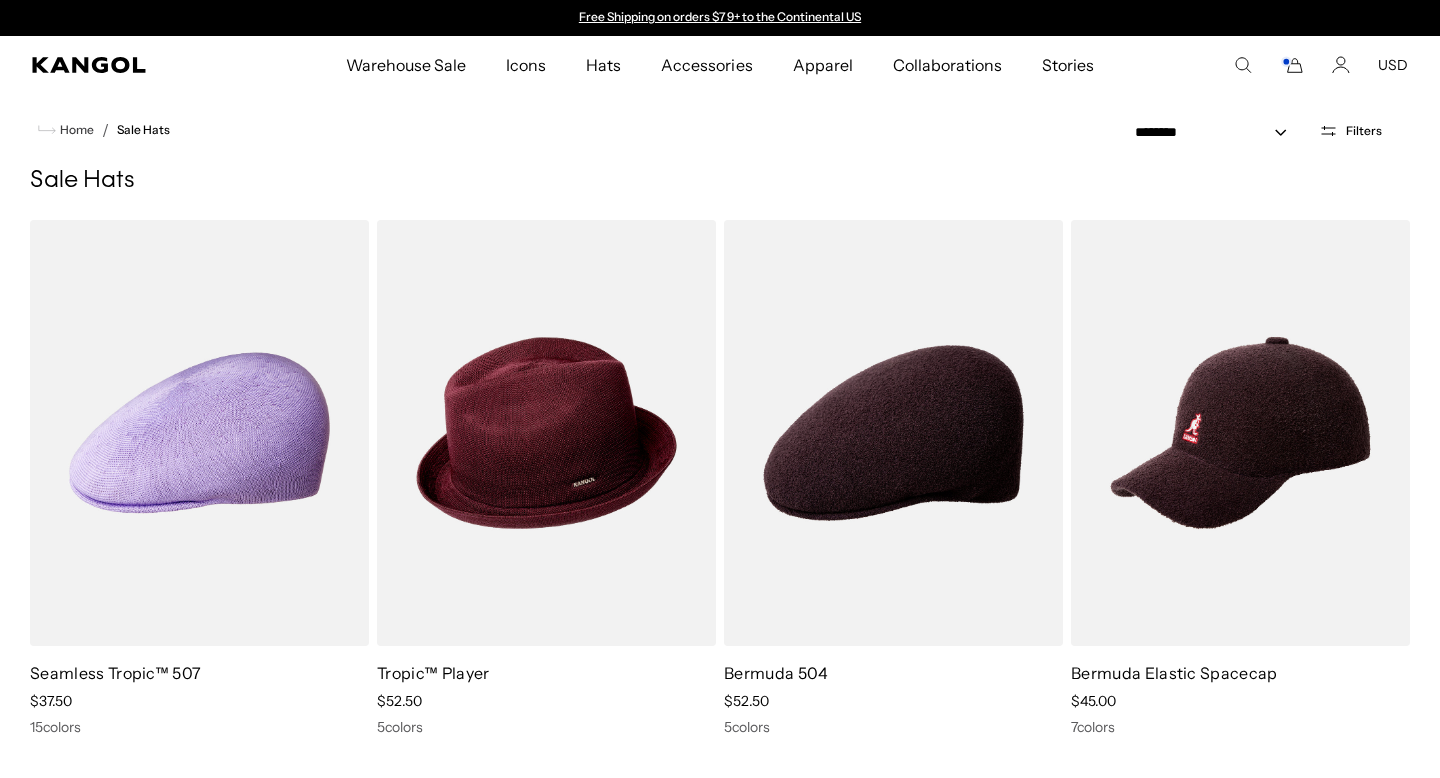 scroll, scrollTop: 0, scrollLeft: 0, axis: both 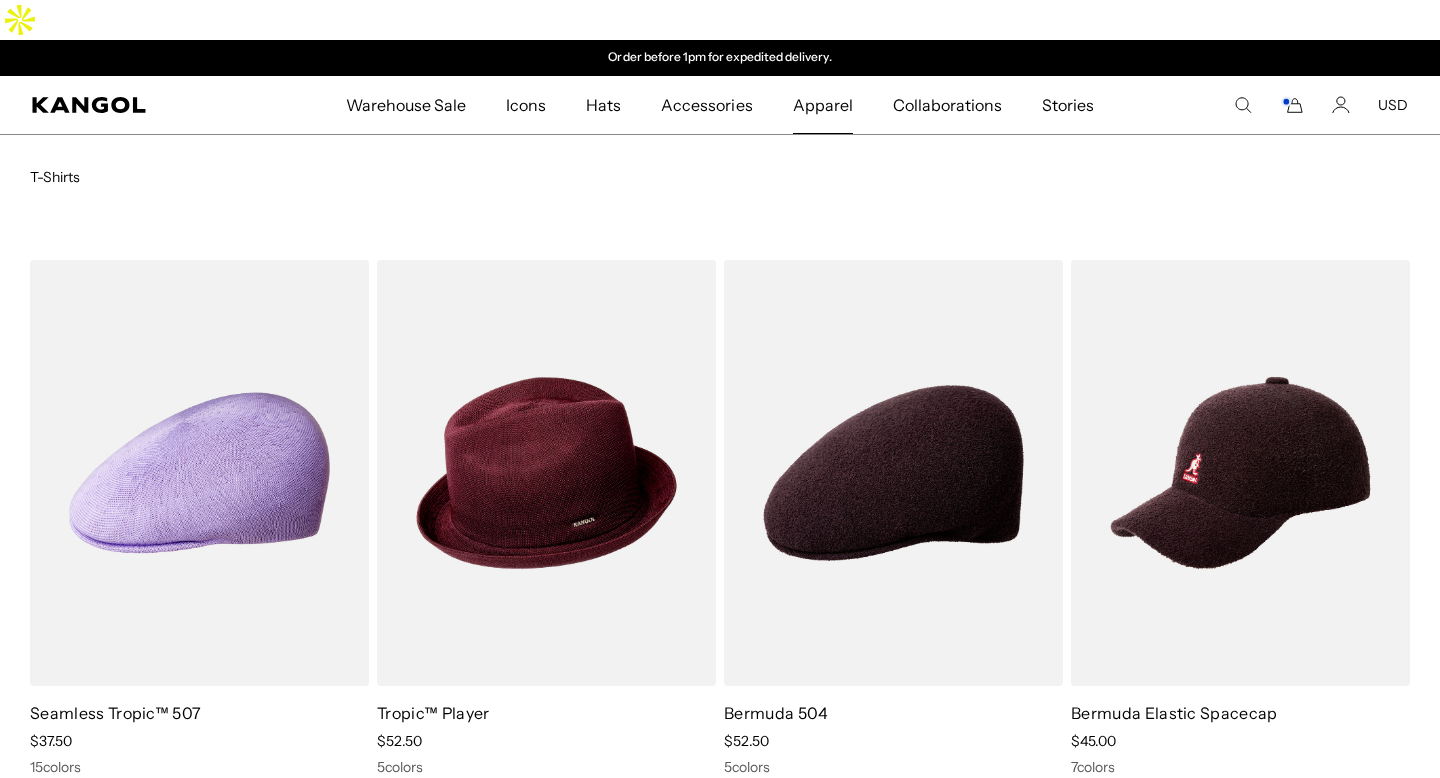 click on "Apparel" at bounding box center (823, 105) 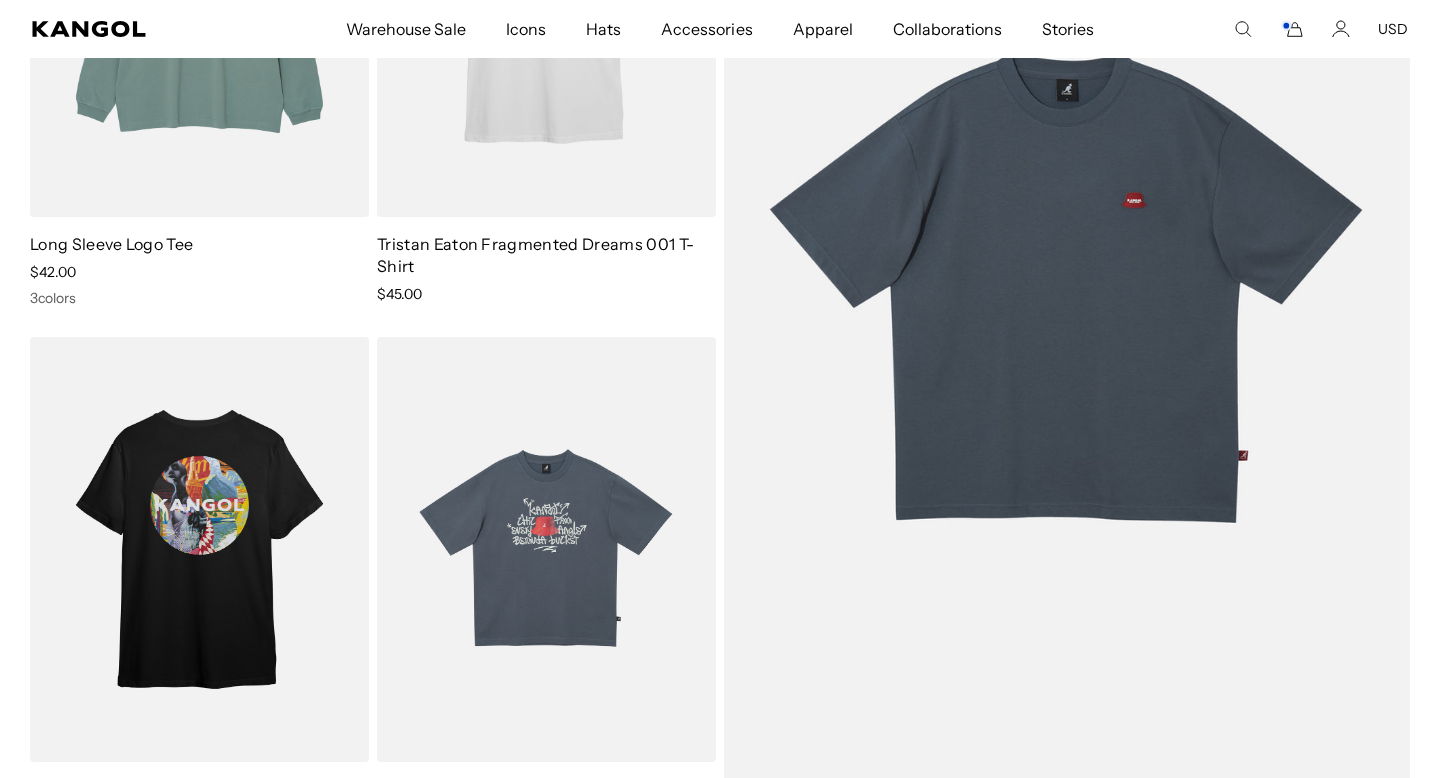 scroll, scrollTop: 625, scrollLeft: 0, axis: vertical 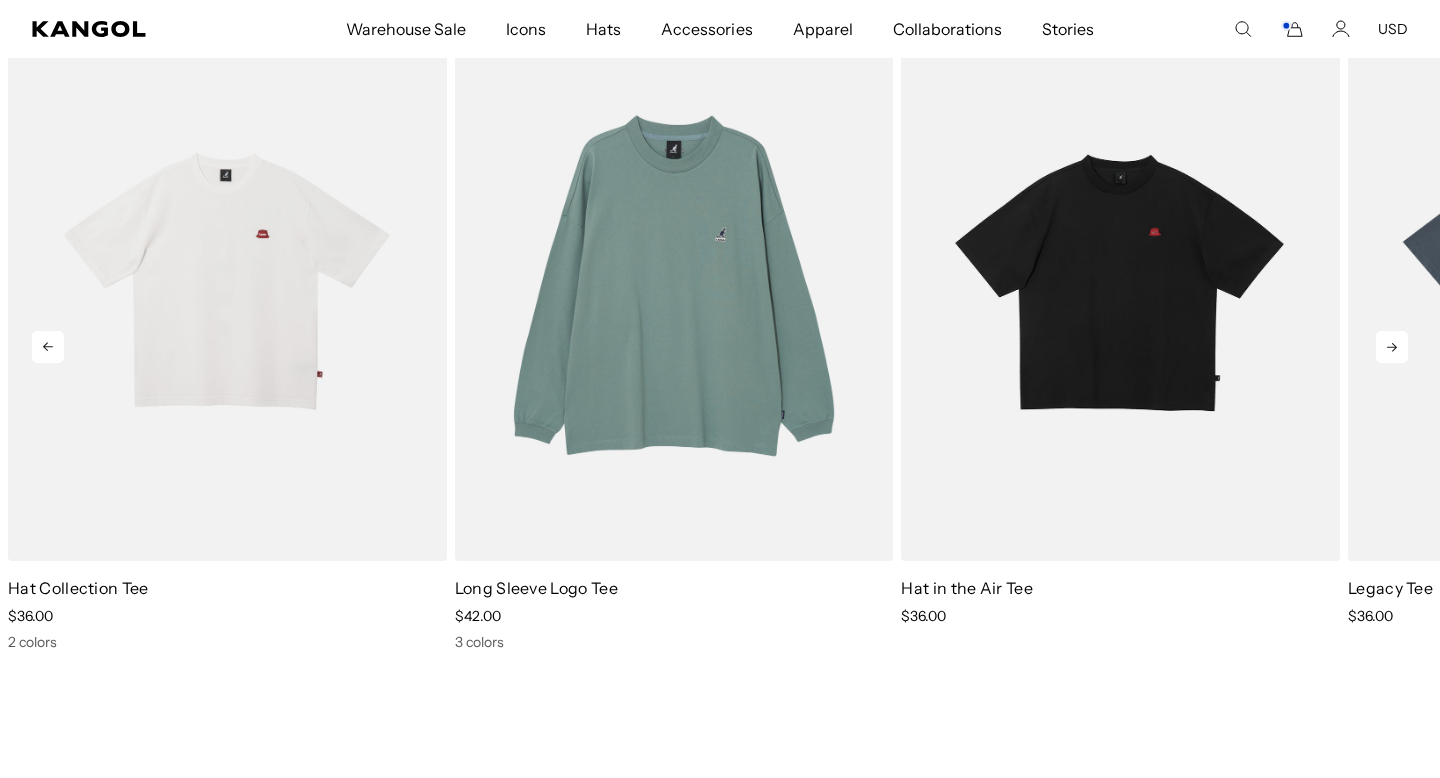 click 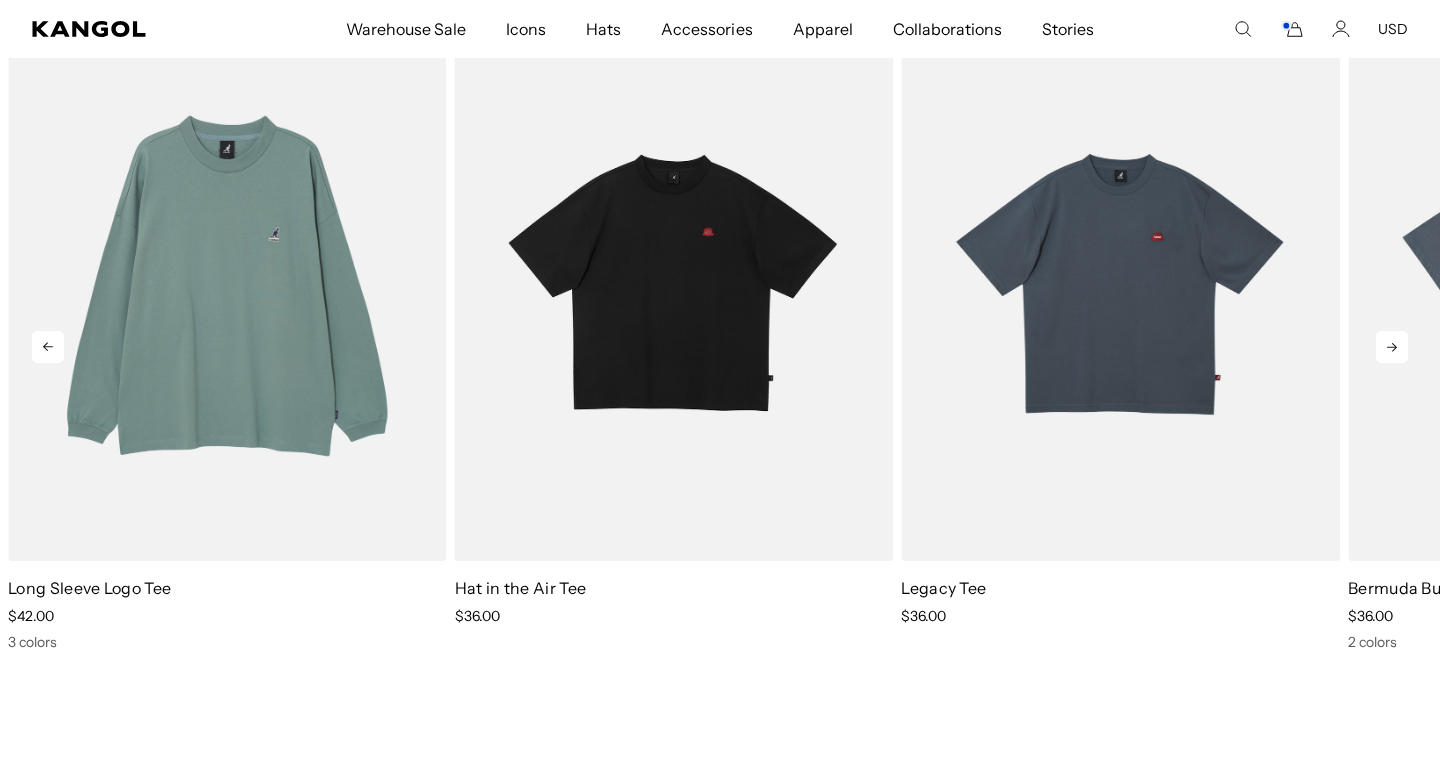 click 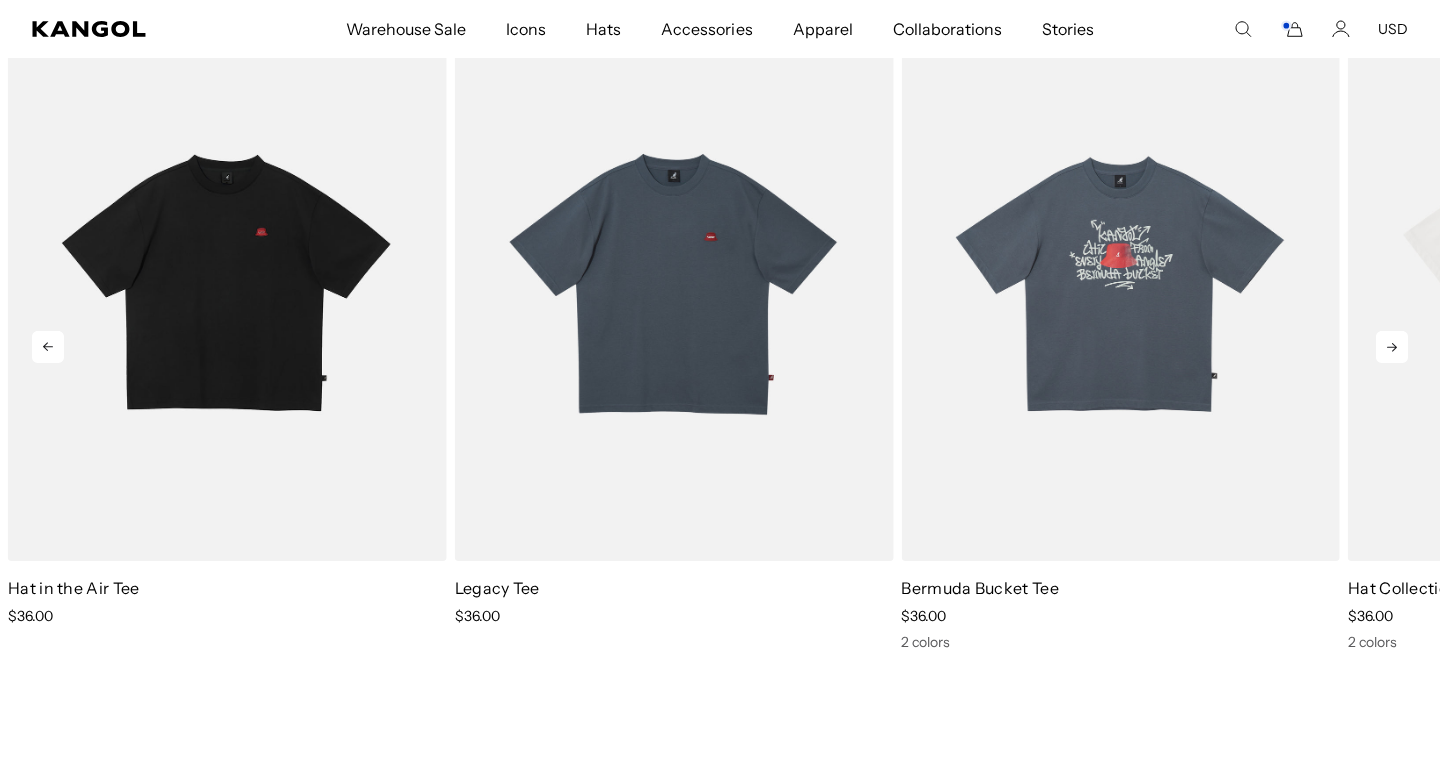 click 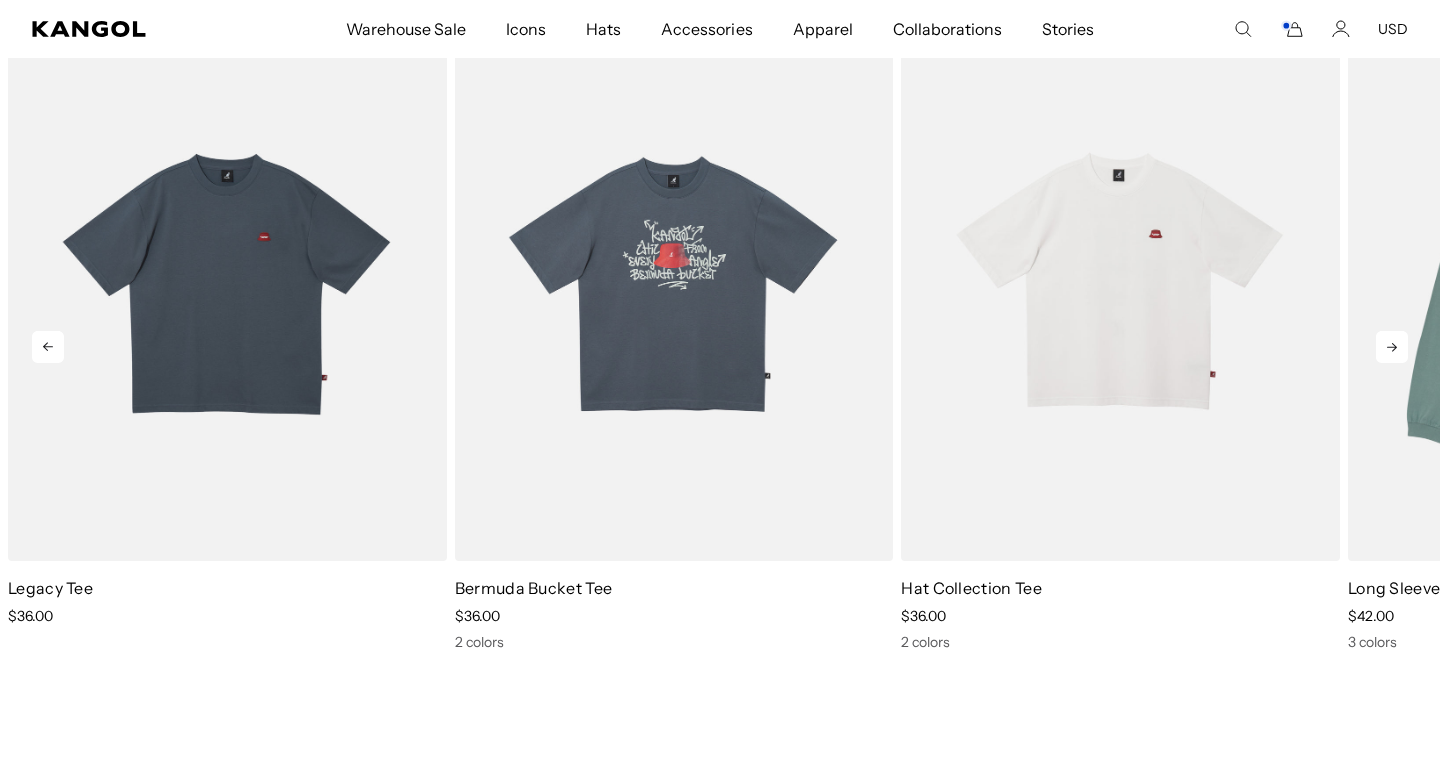 scroll, scrollTop: 0, scrollLeft: 412, axis: horizontal 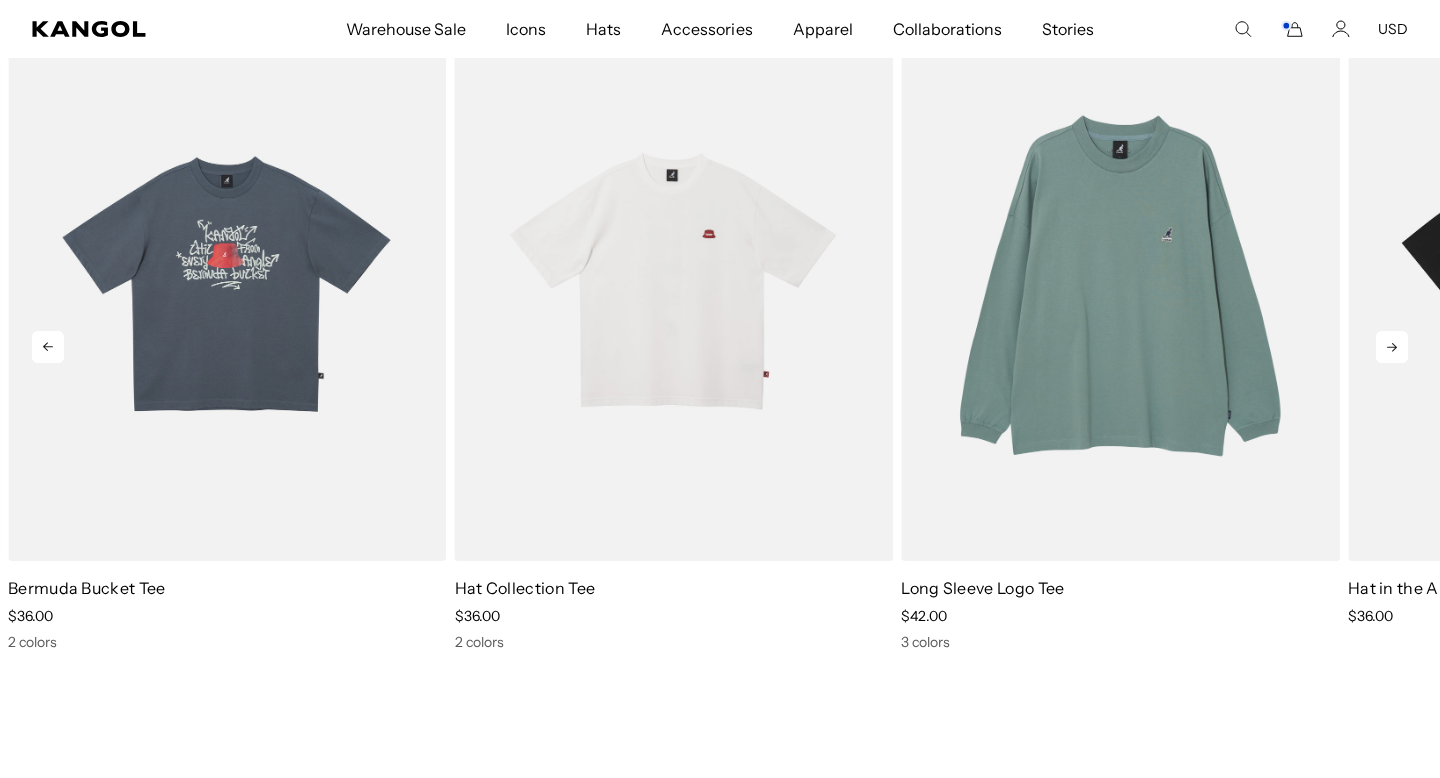 click 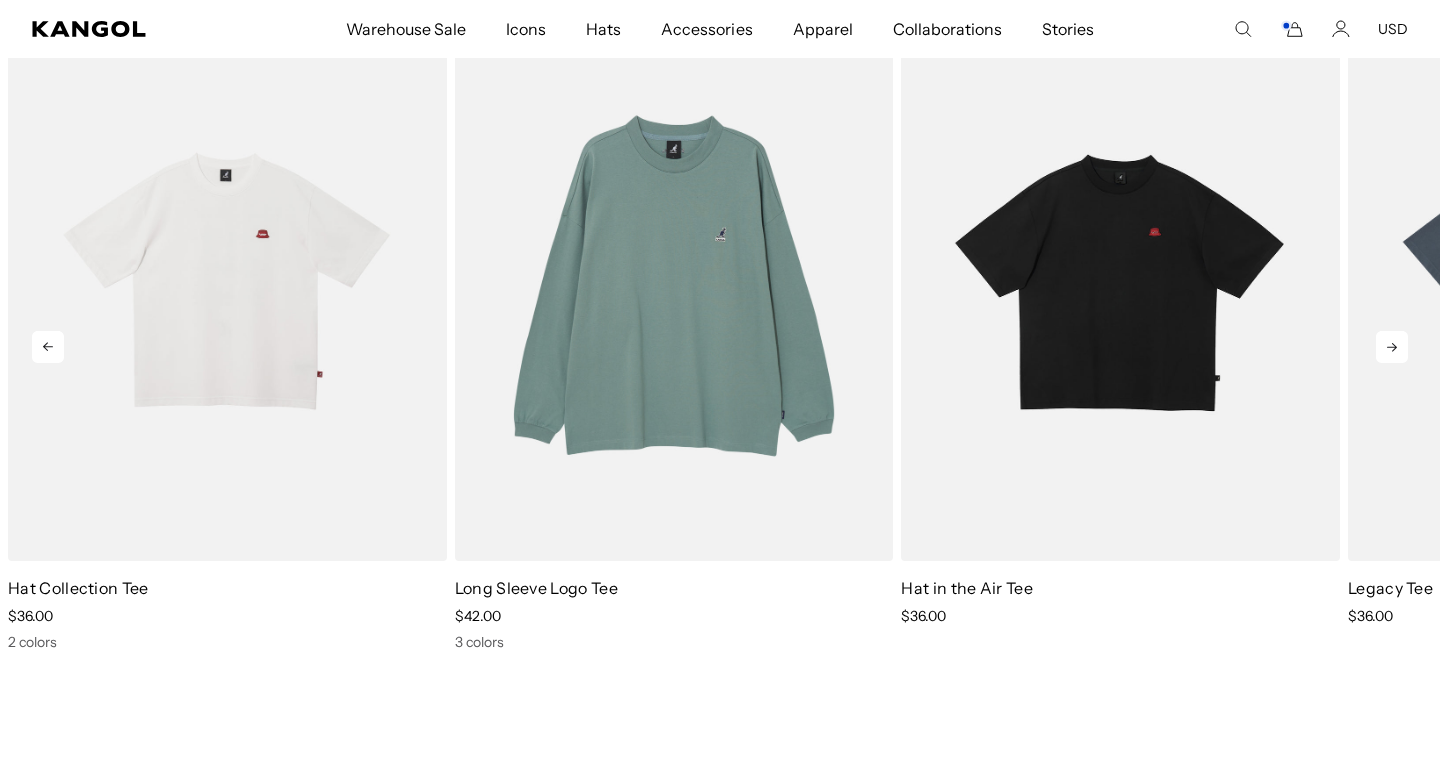 click 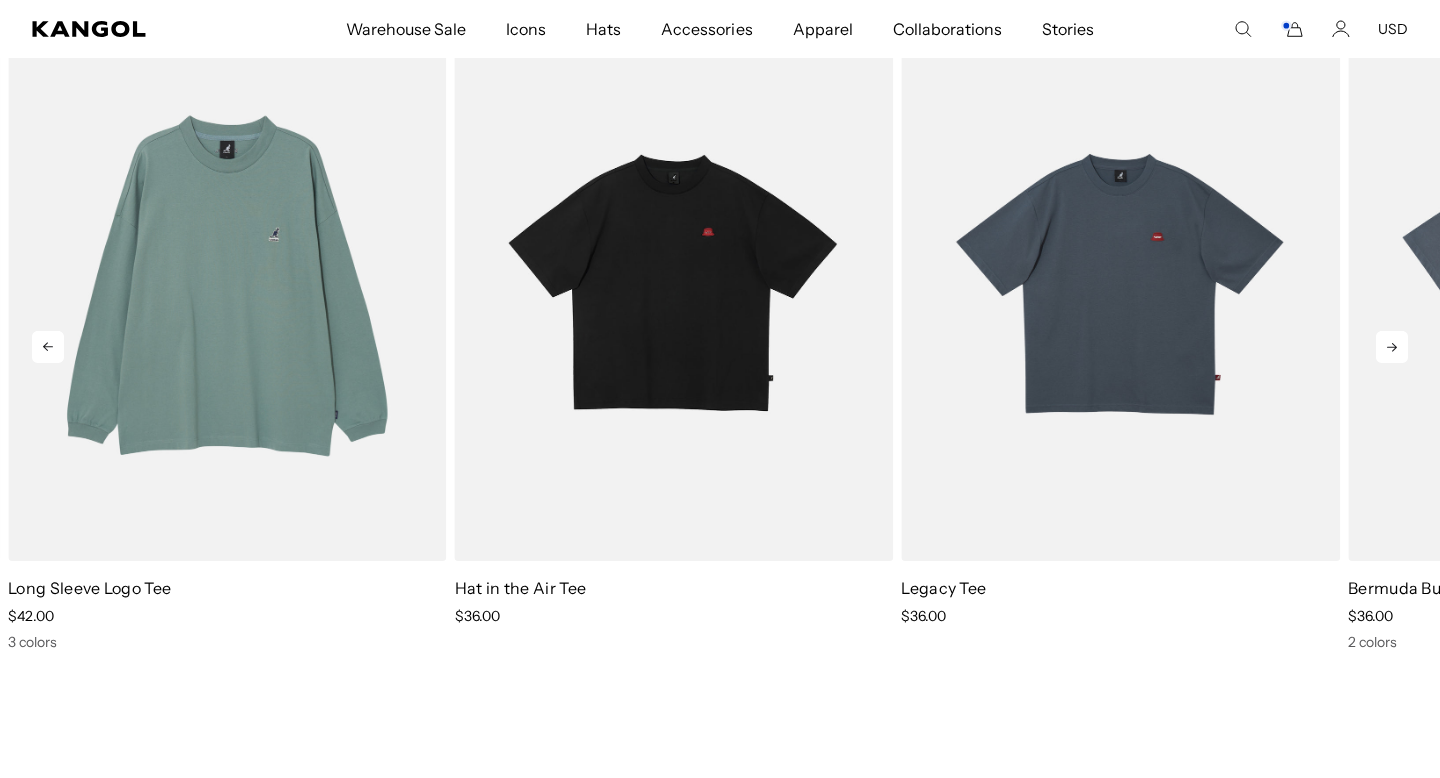 click 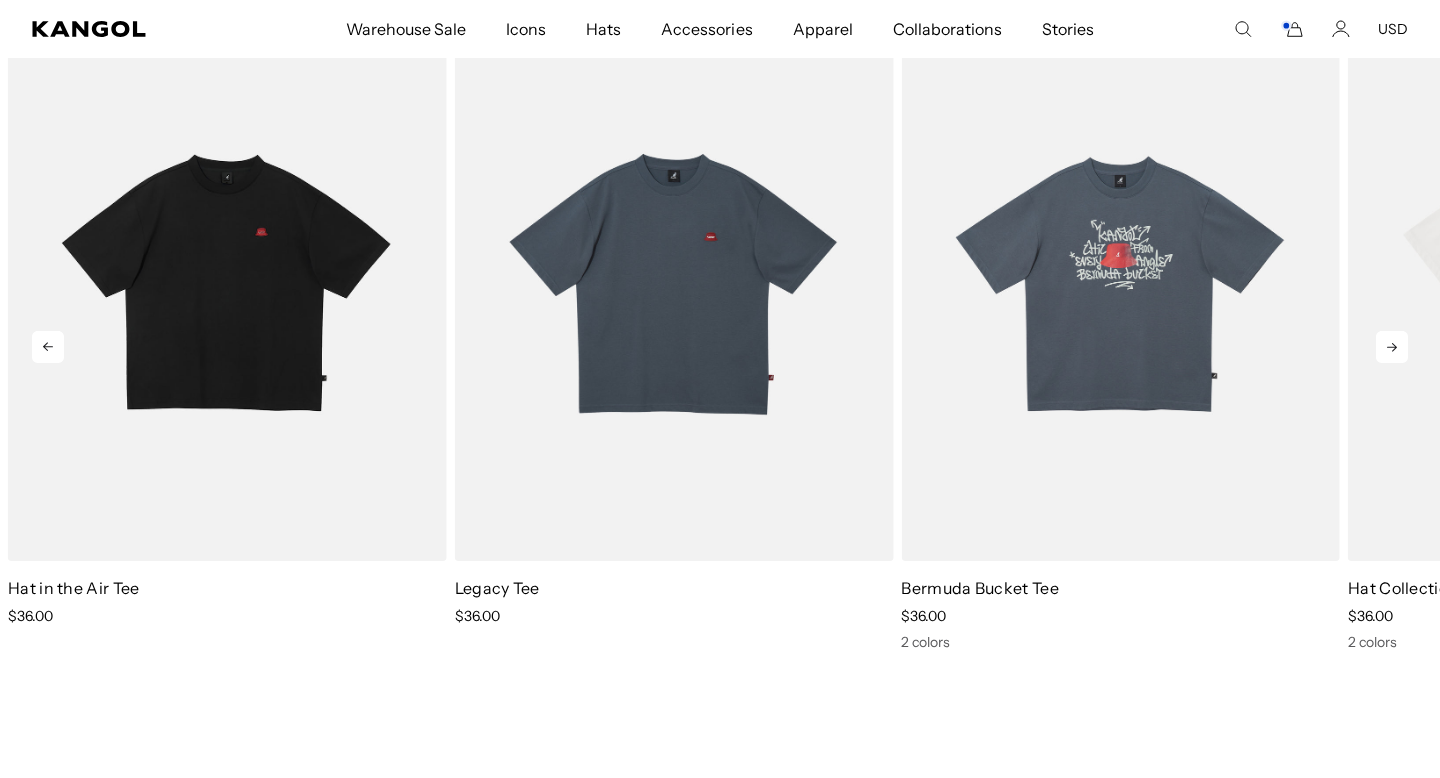 click 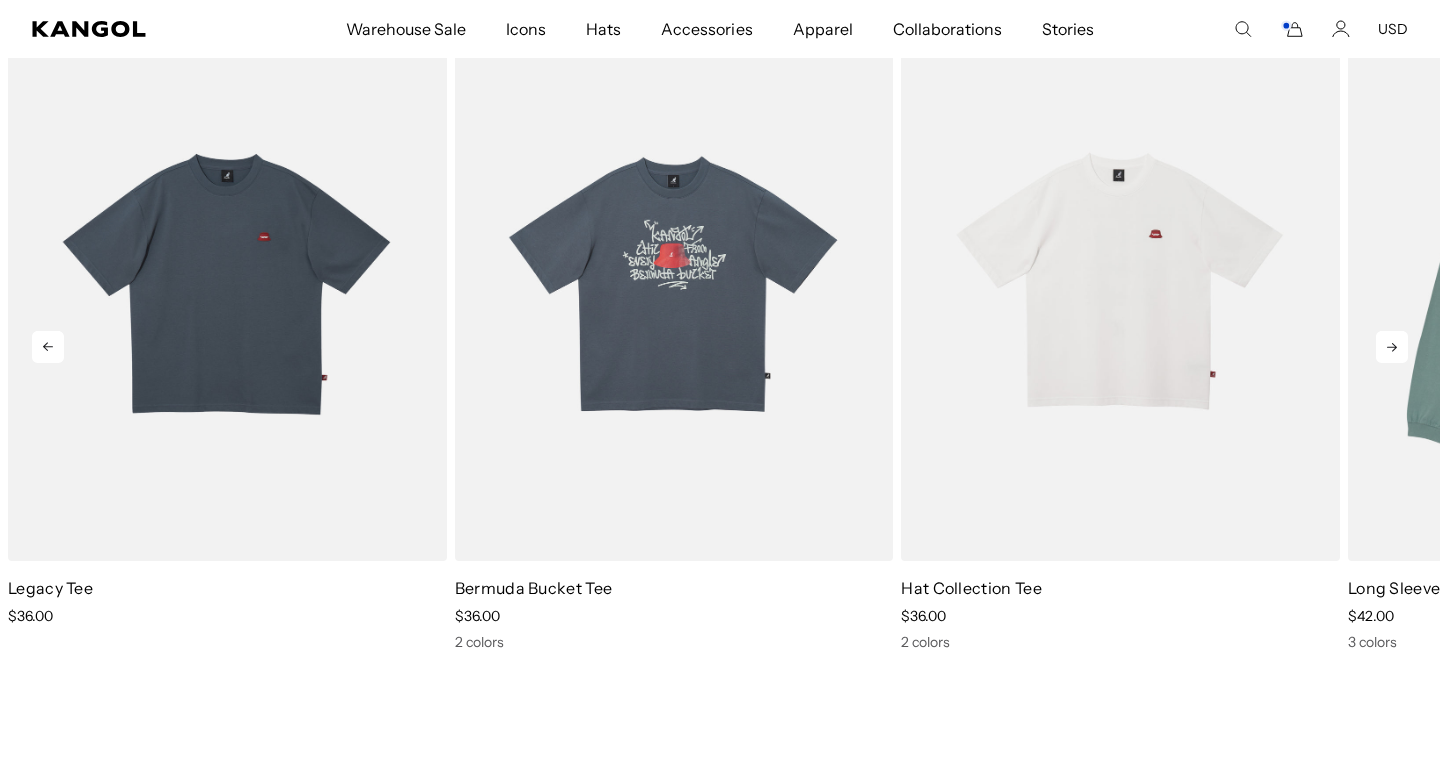 scroll, scrollTop: 0, scrollLeft: 0, axis: both 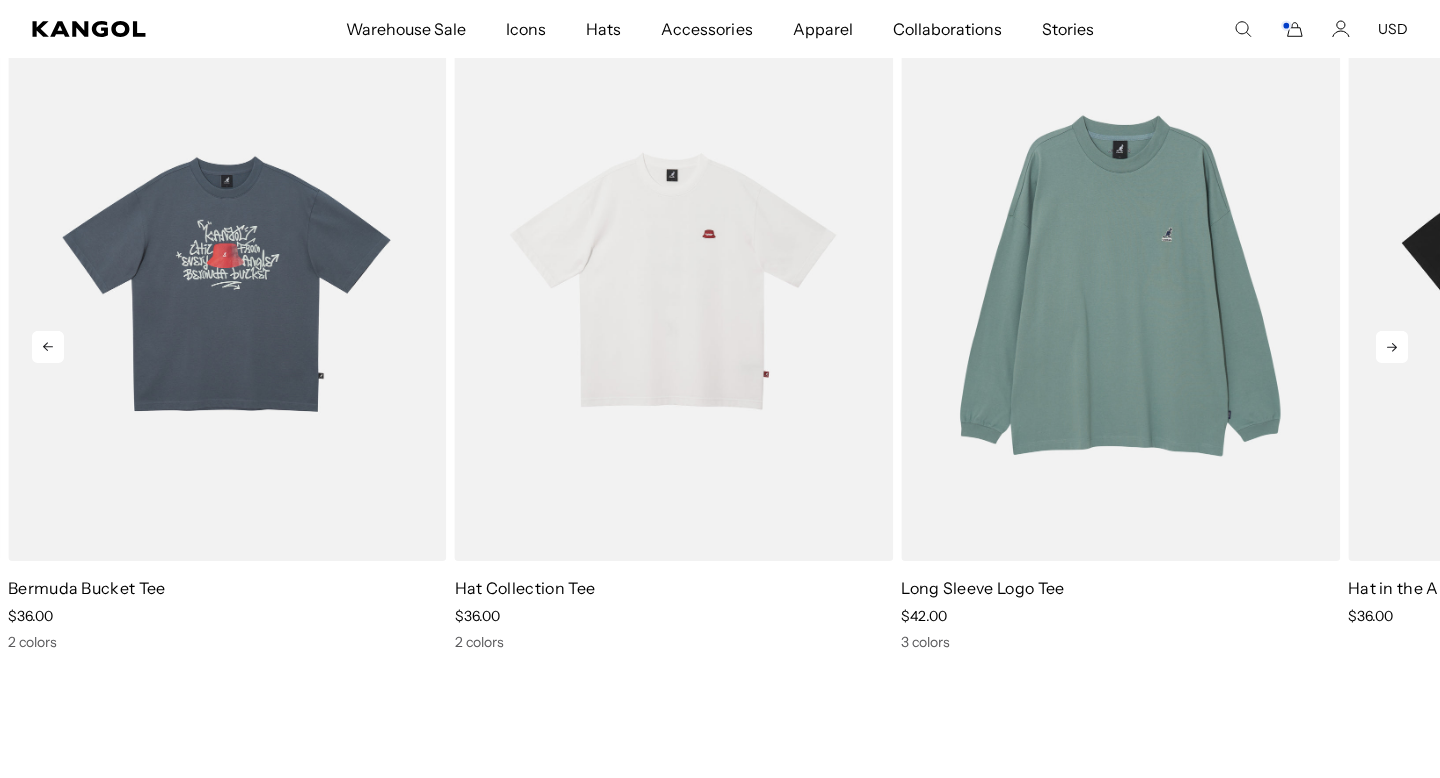 click 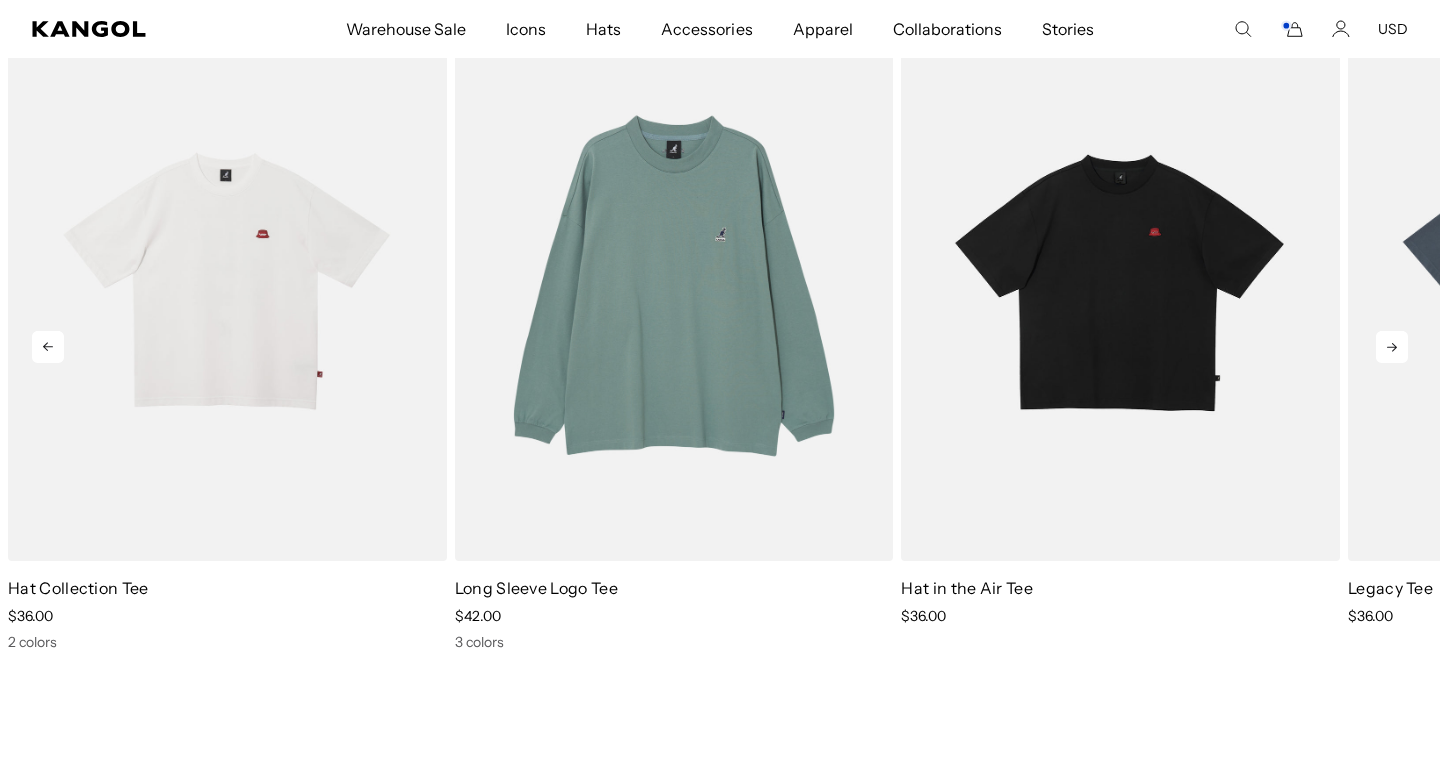 click 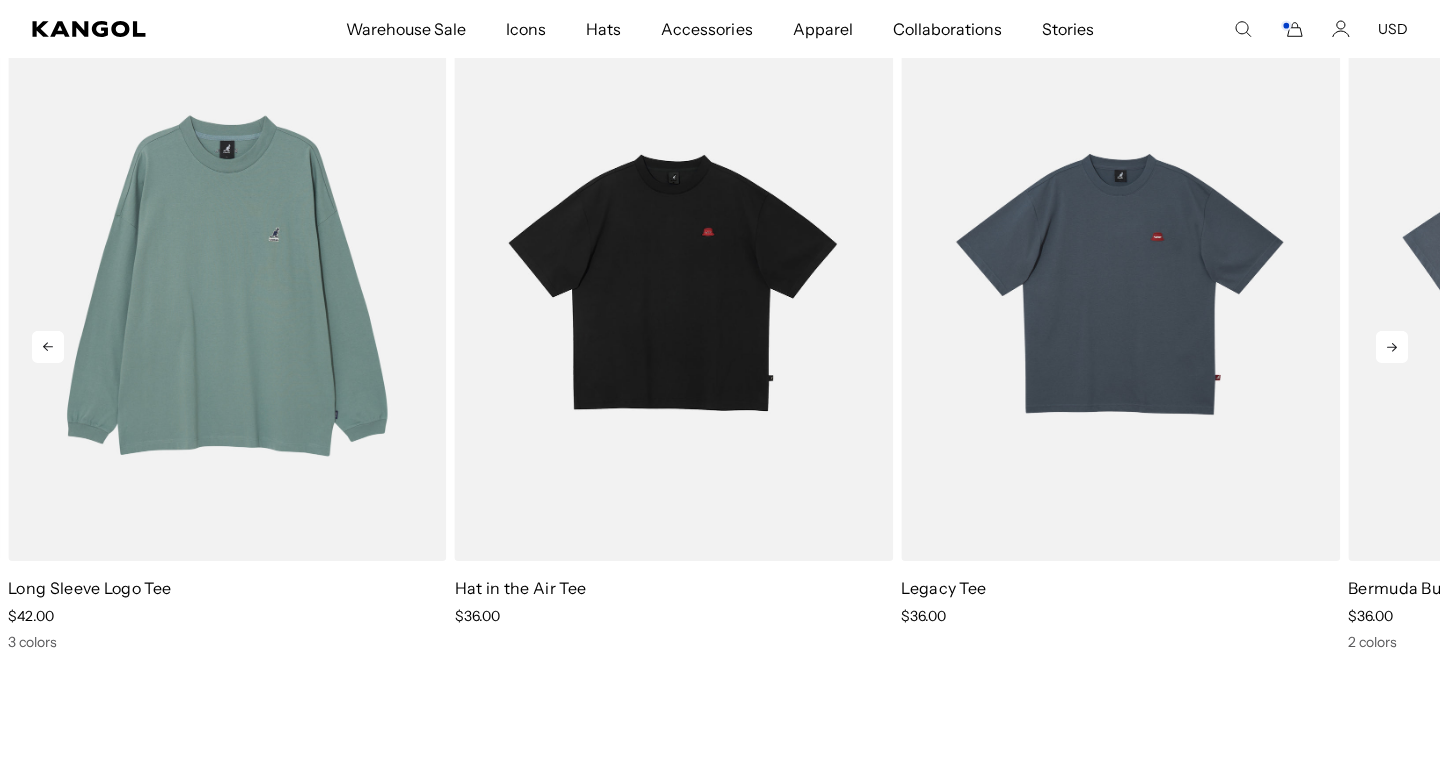 click 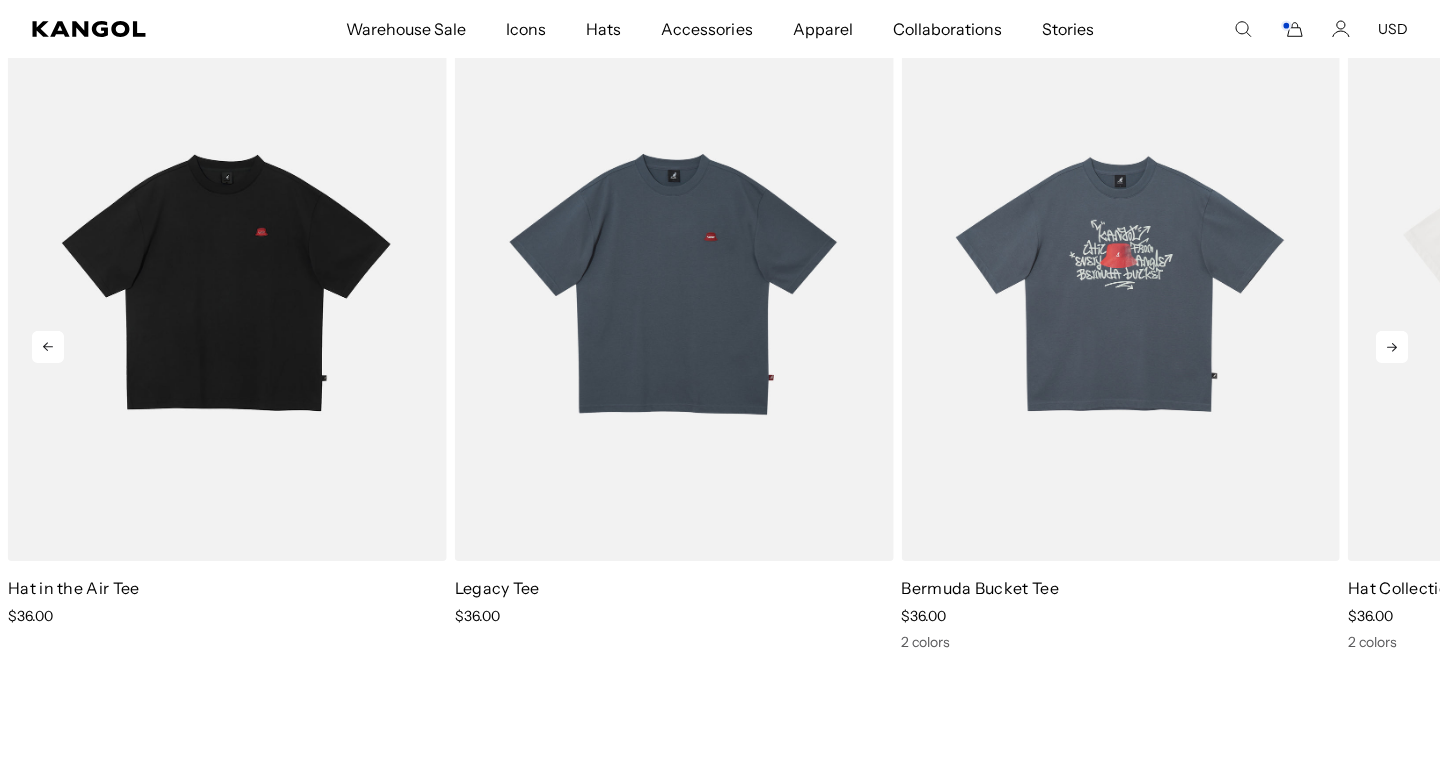 click 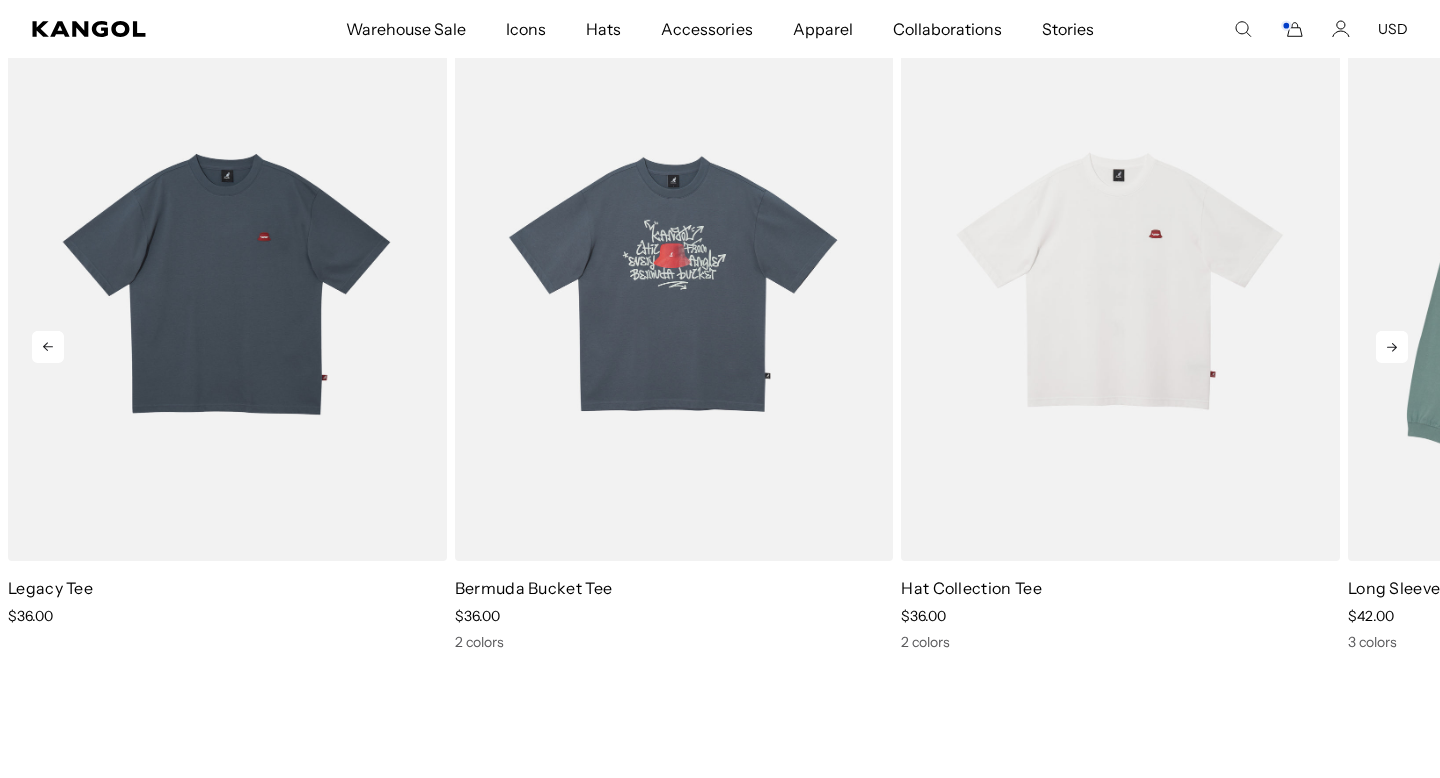 click 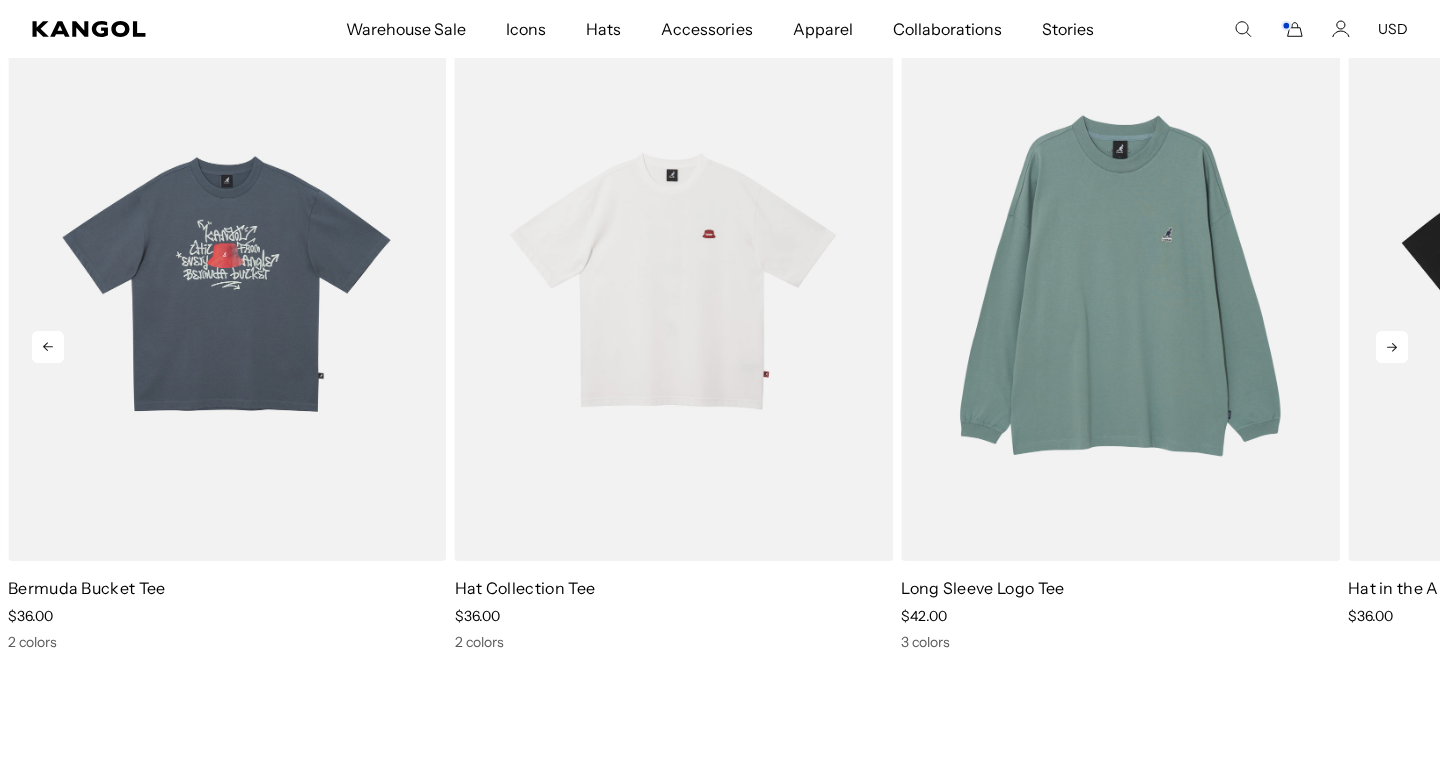 click 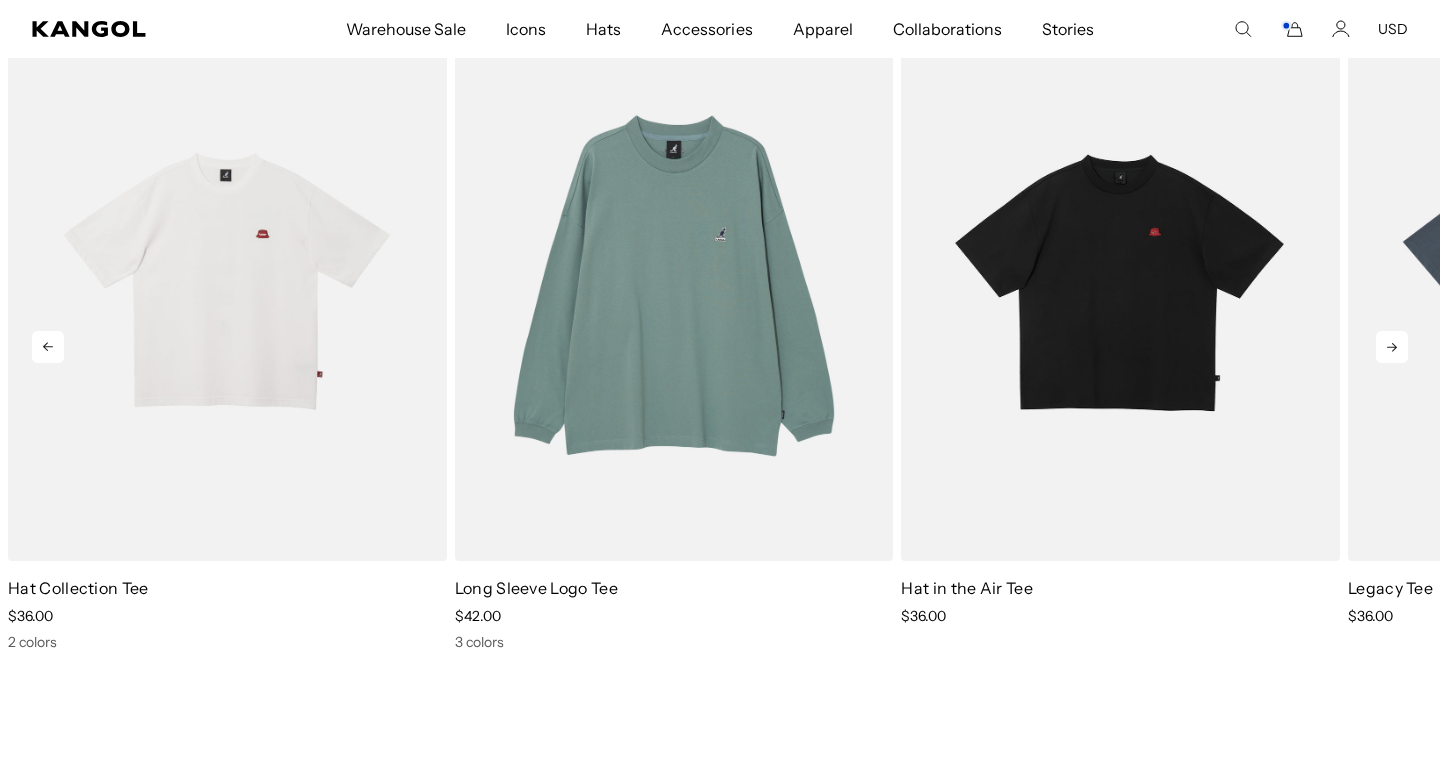 click 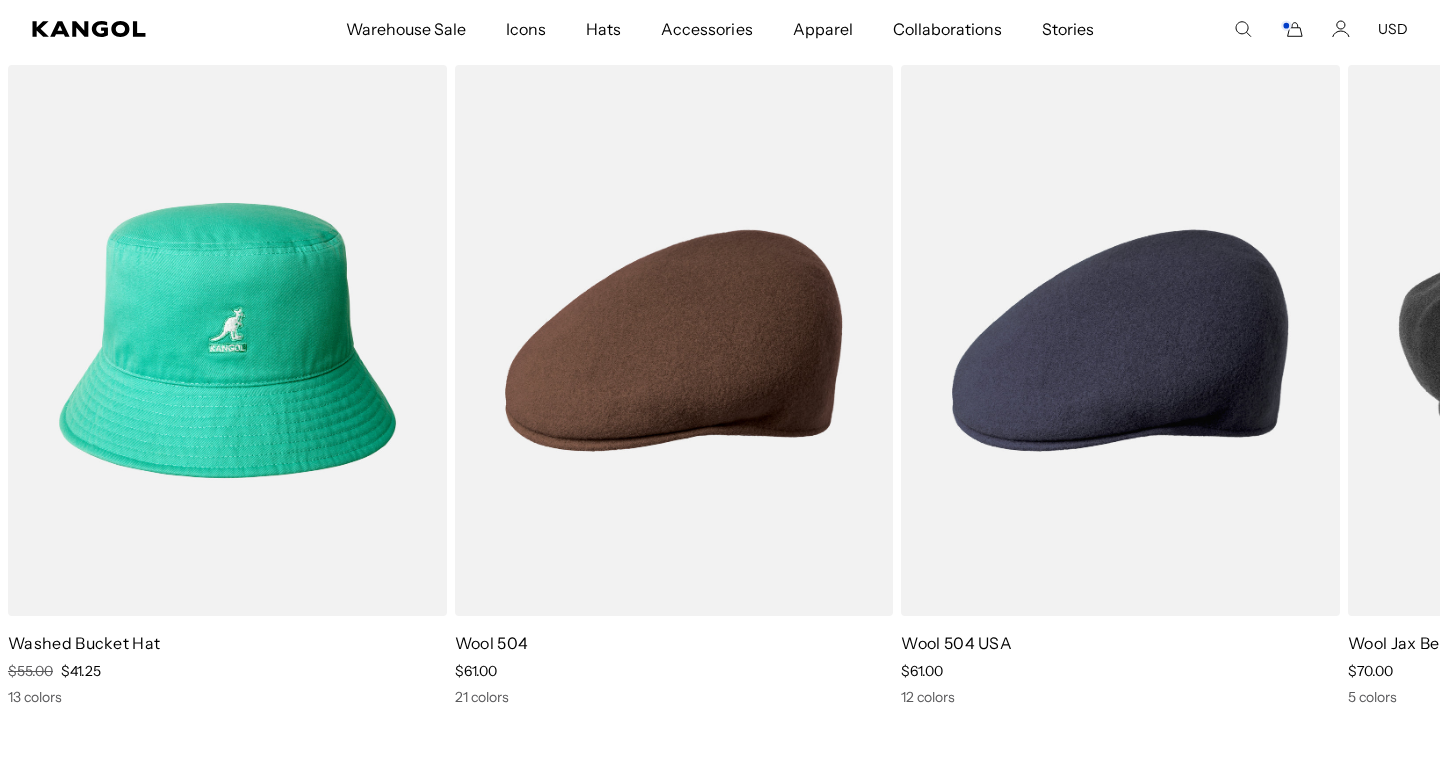 scroll, scrollTop: 3244, scrollLeft: 0, axis: vertical 